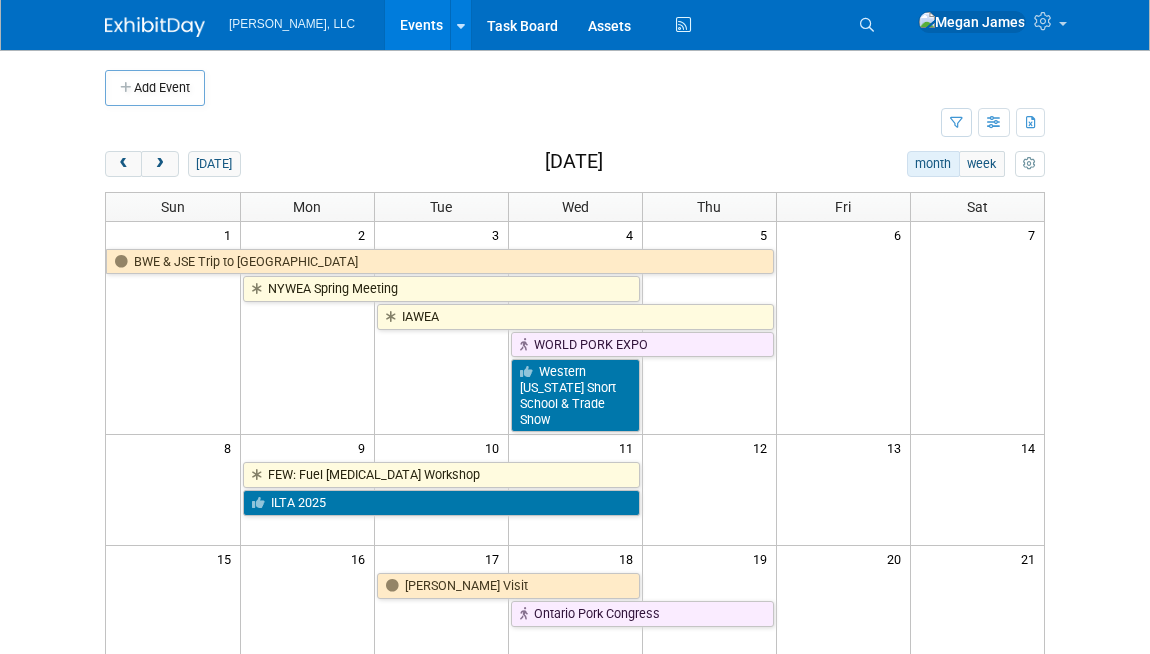 scroll, scrollTop: 0, scrollLeft: 0, axis: both 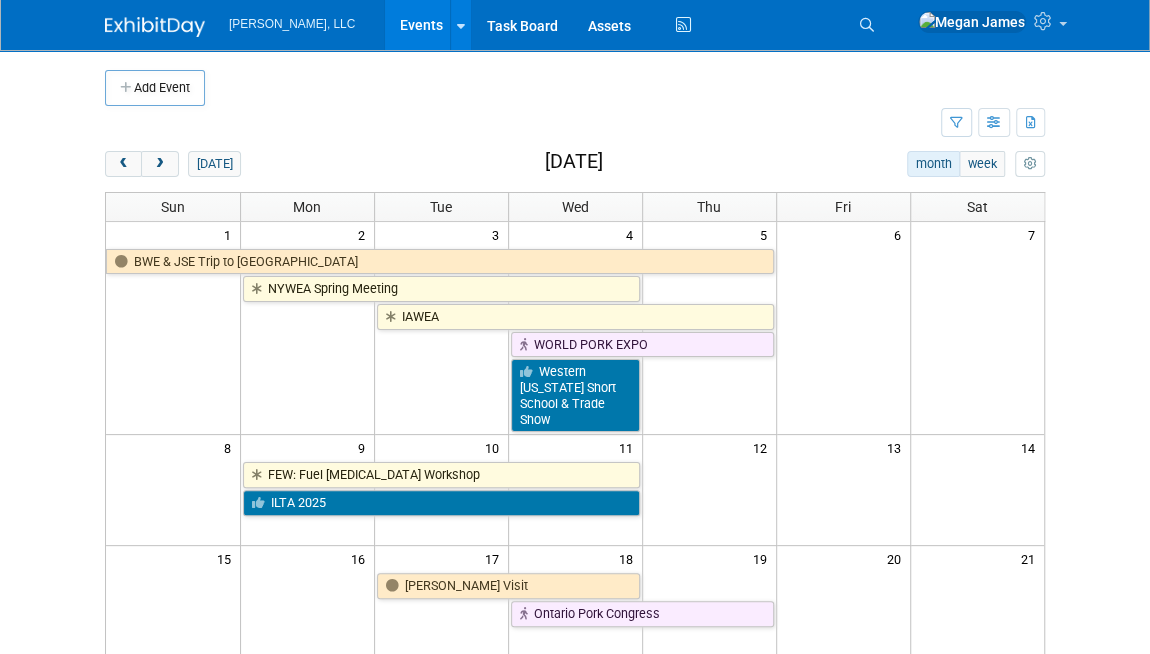 click on "Boerger, LLC
Events
Add Event
Bulk Upload Events
Shareable Event Boards
Recently Viewed Events:
Sugar ASSCT Joint Meeting
Charlotte Harbor, FL
Jun 24, 2025  to  Jun 26, 2025
Anniversary Event
Aug 3, 2025  to  Aug 9, 2025
North American Manure Expo
Jul 30, 2025  to  Jul 31, 2025
Task Board
Assets
Activity Feed
My Account
My Profile & Preferences
Sync to External Calendar...
Team Workspace
Users and Permissions
Workspace Settings
Metrics & Analytics
Budgeting, ROI & ROO
Annual Budgets (all events)
Refer & Earn
Contact us
Sign out
Search
Recently Viewed Events:
Sugar ASSCT Joint Meeting
In-Person" at bounding box center (575, 327) 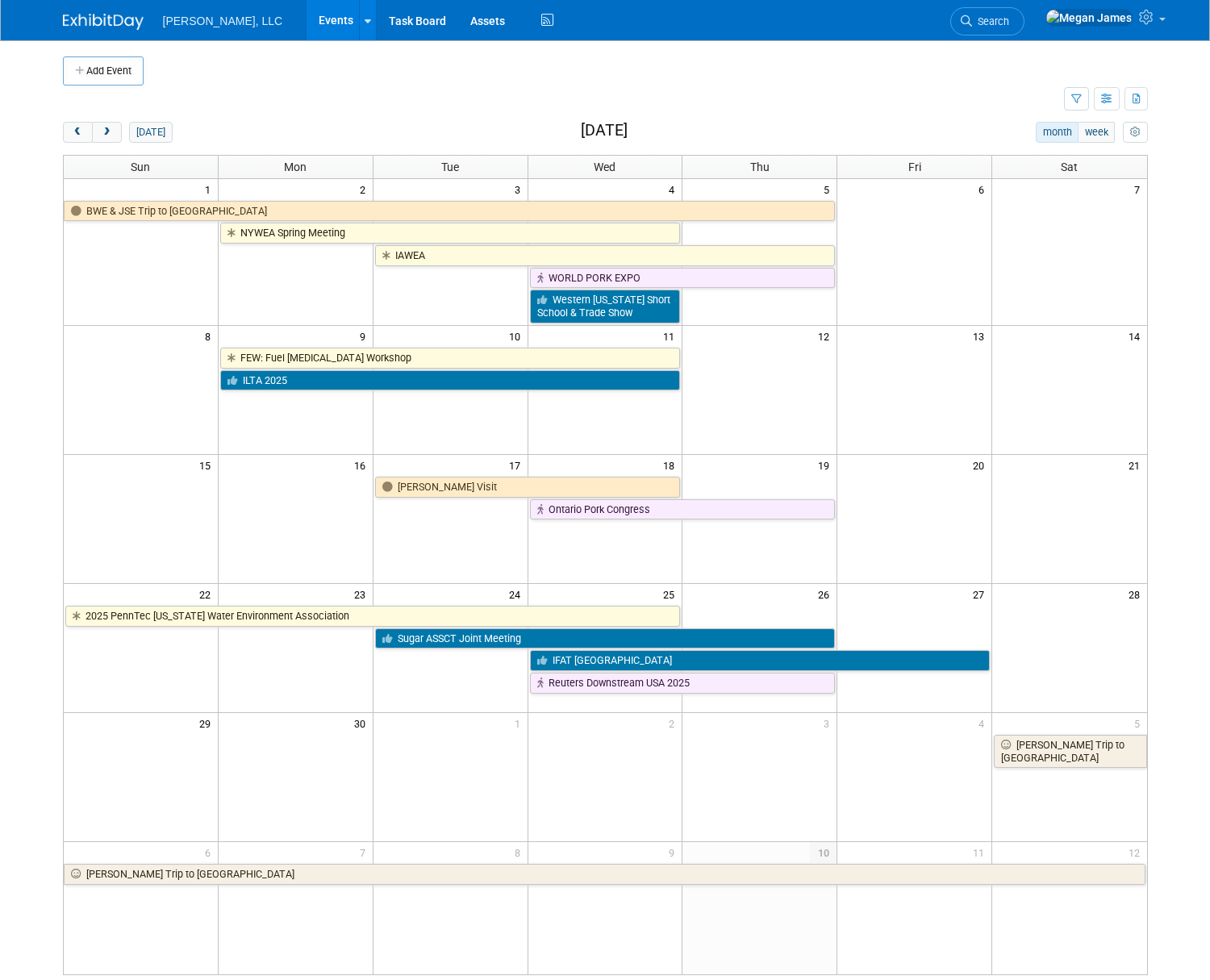drag, startPoint x: 840, startPoint y: 112, endPoint x: 665, endPoint y: 144, distance: 177.90166 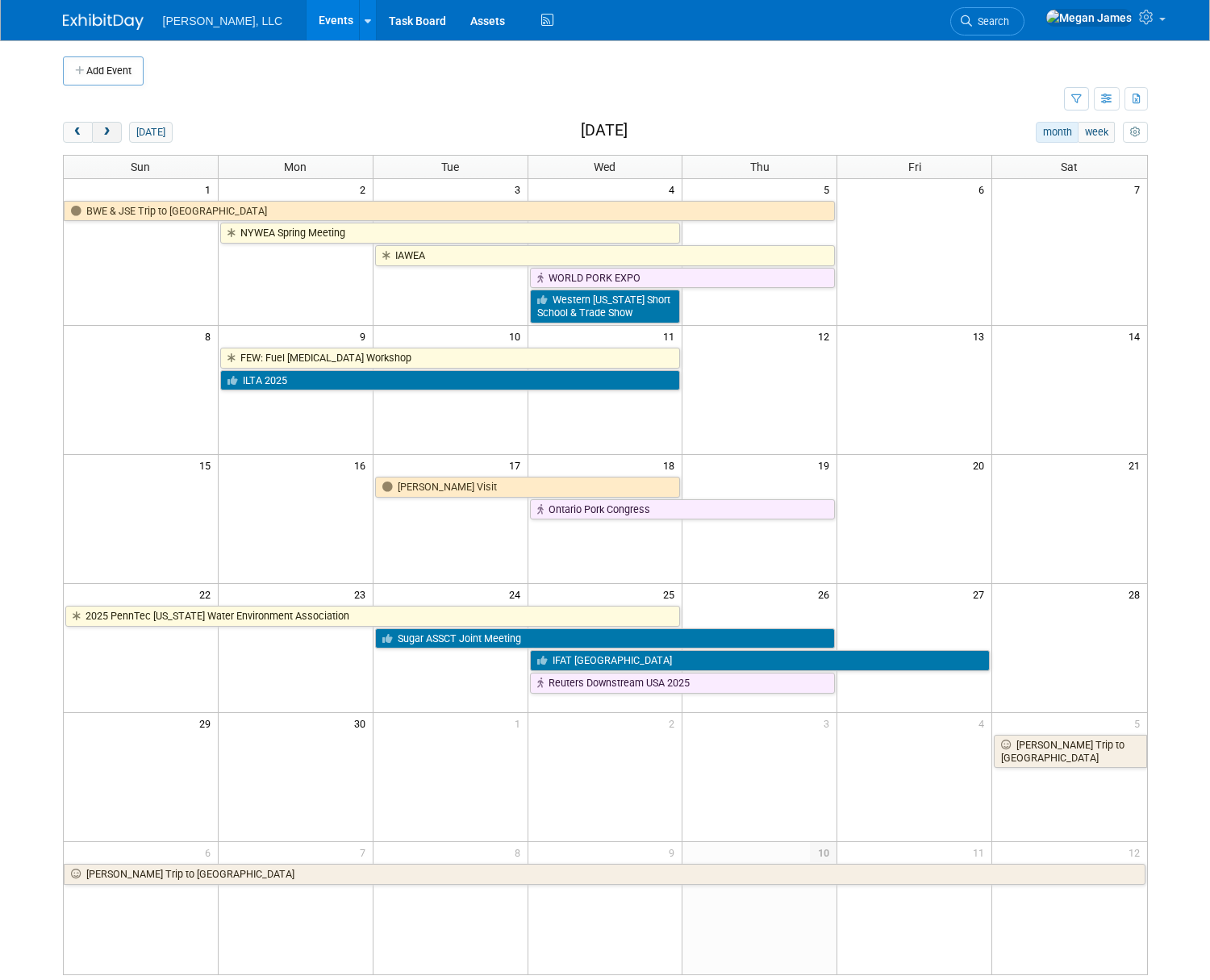 click at bounding box center (106, 132) 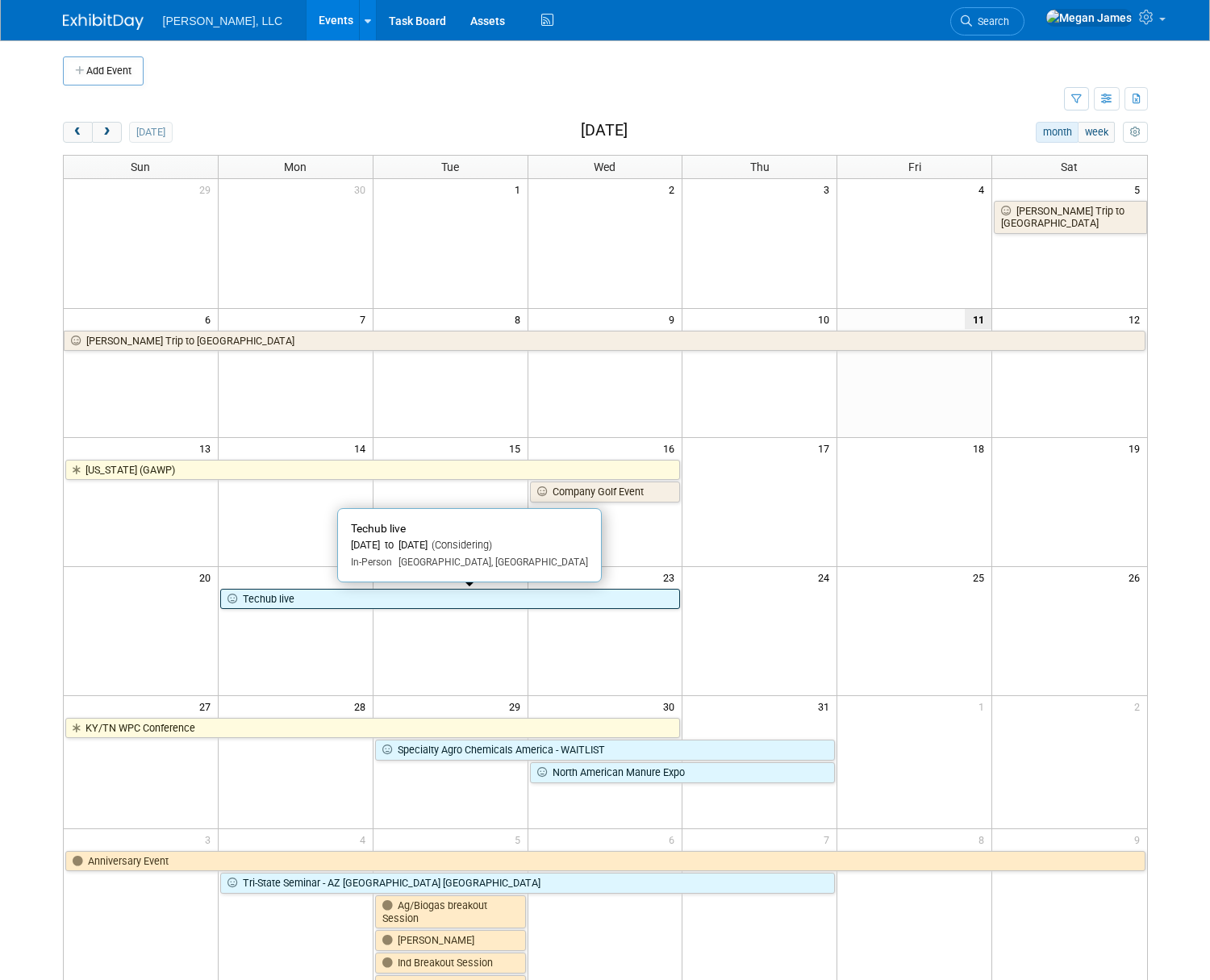 click on "Techub live" at bounding box center (450, 599) 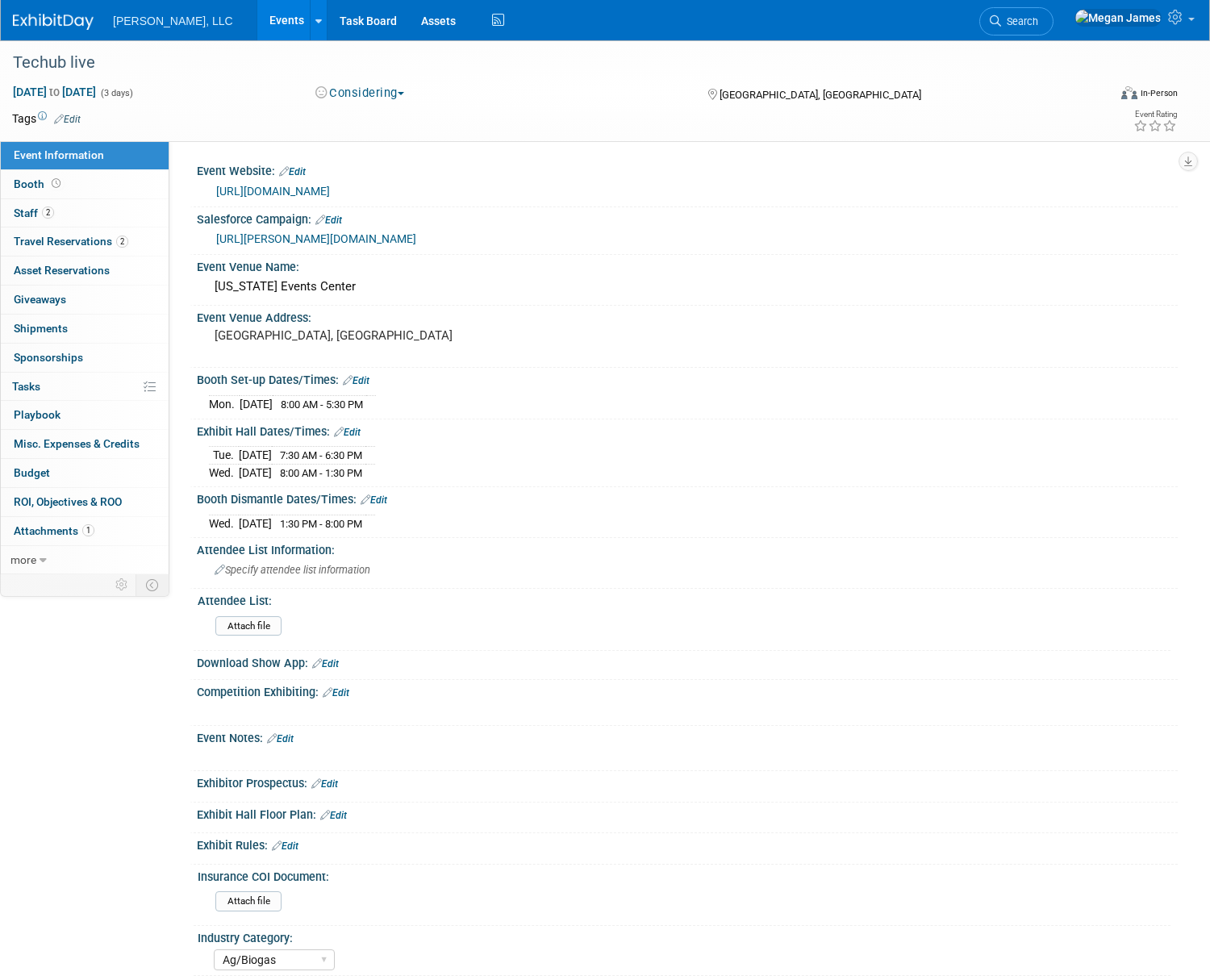 select on "Ag/Biogas" 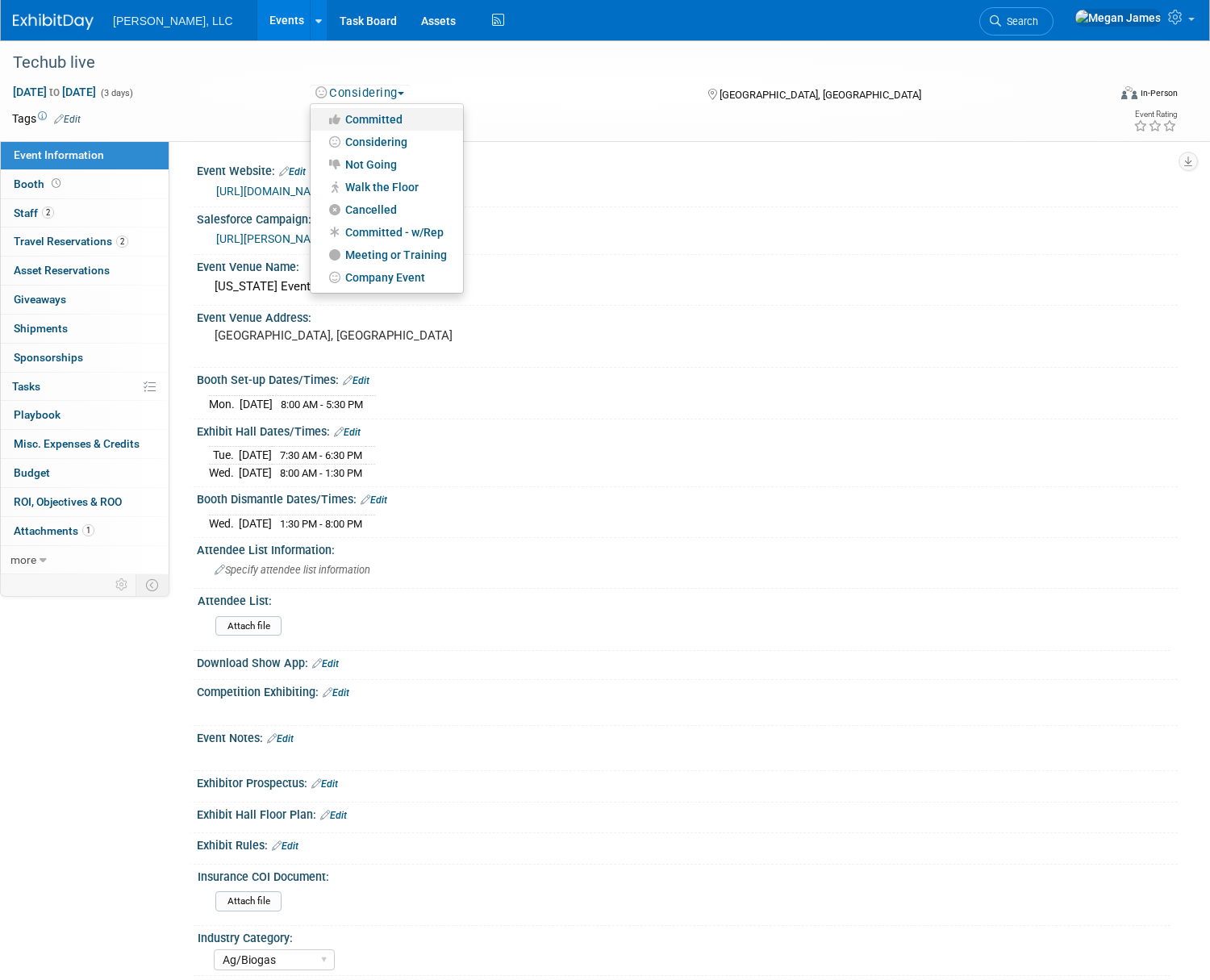 click on "Committed" at bounding box center [386, 119] 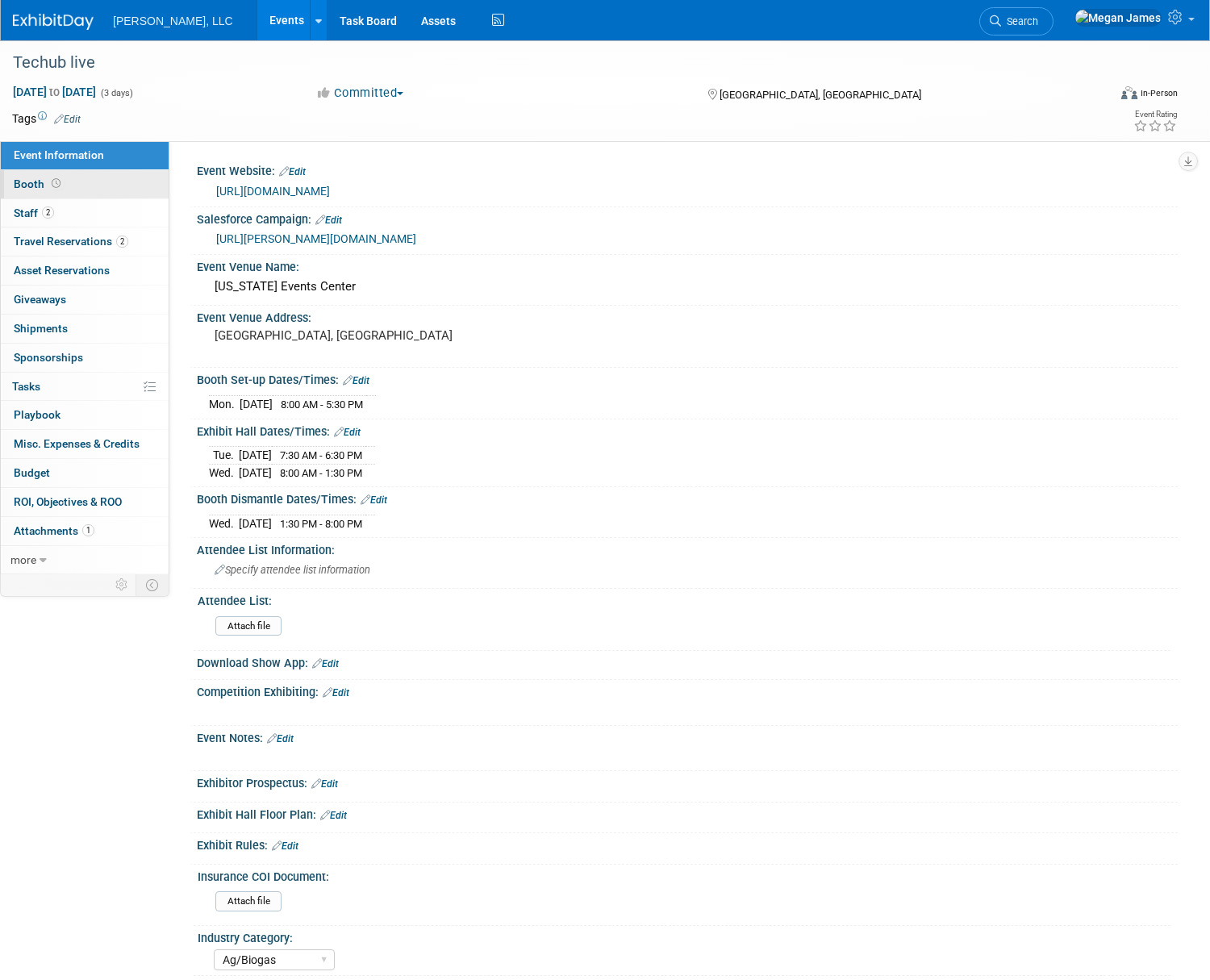click on "Booth" at bounding box center [85, 184] 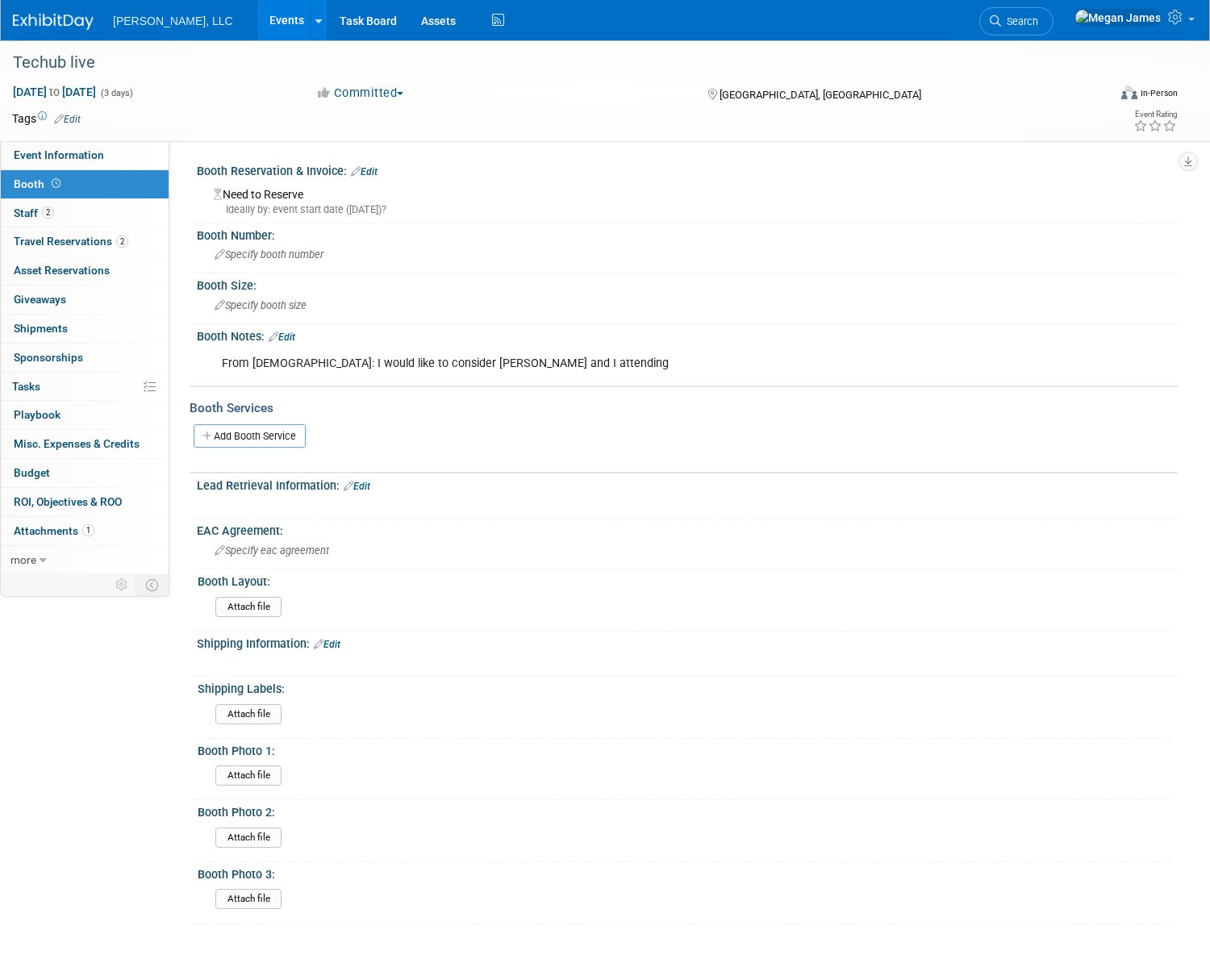 click on "Edit" at bounding box center [364, 172] 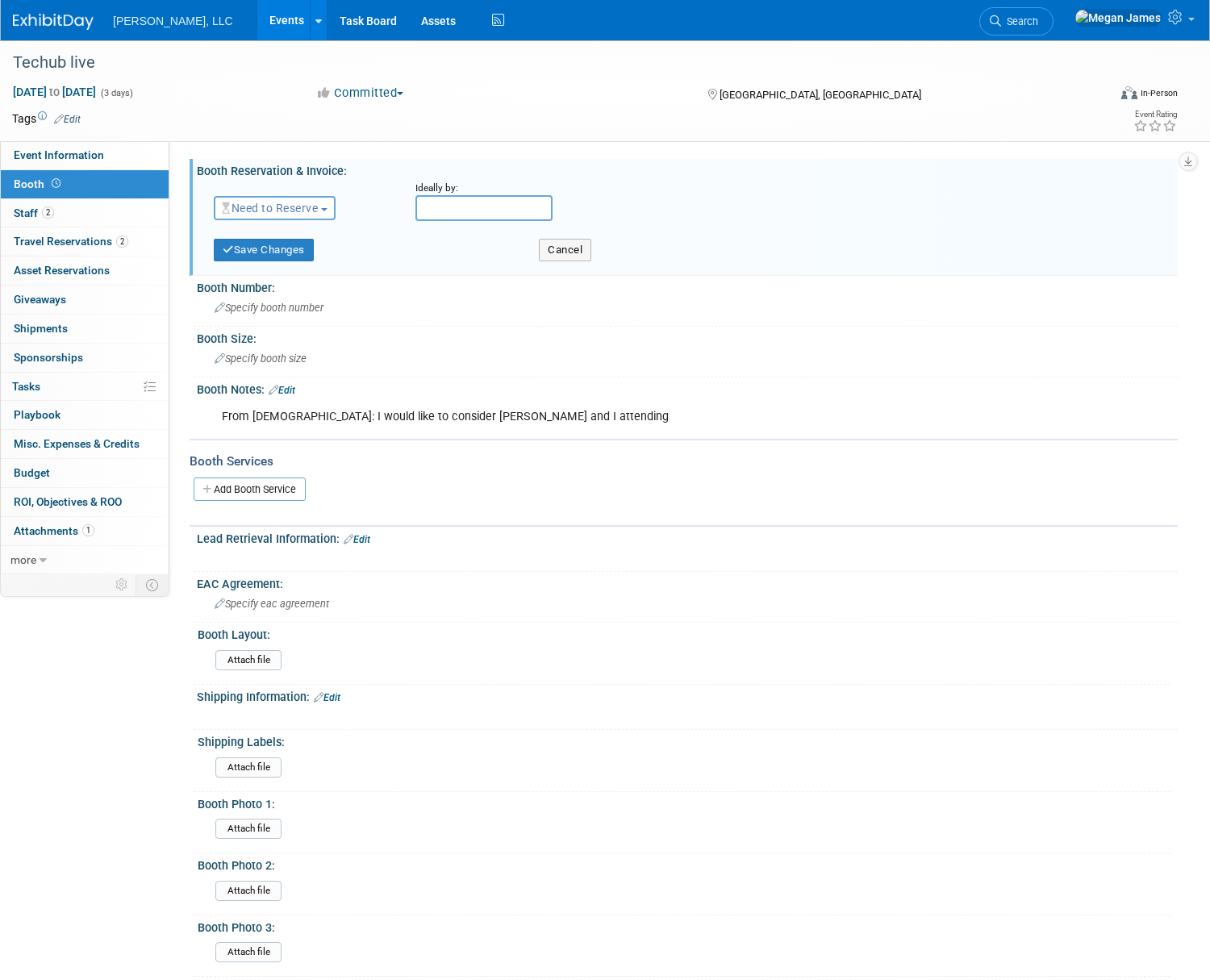 click on "Need to Reserve" at bounding box center (274, 208) 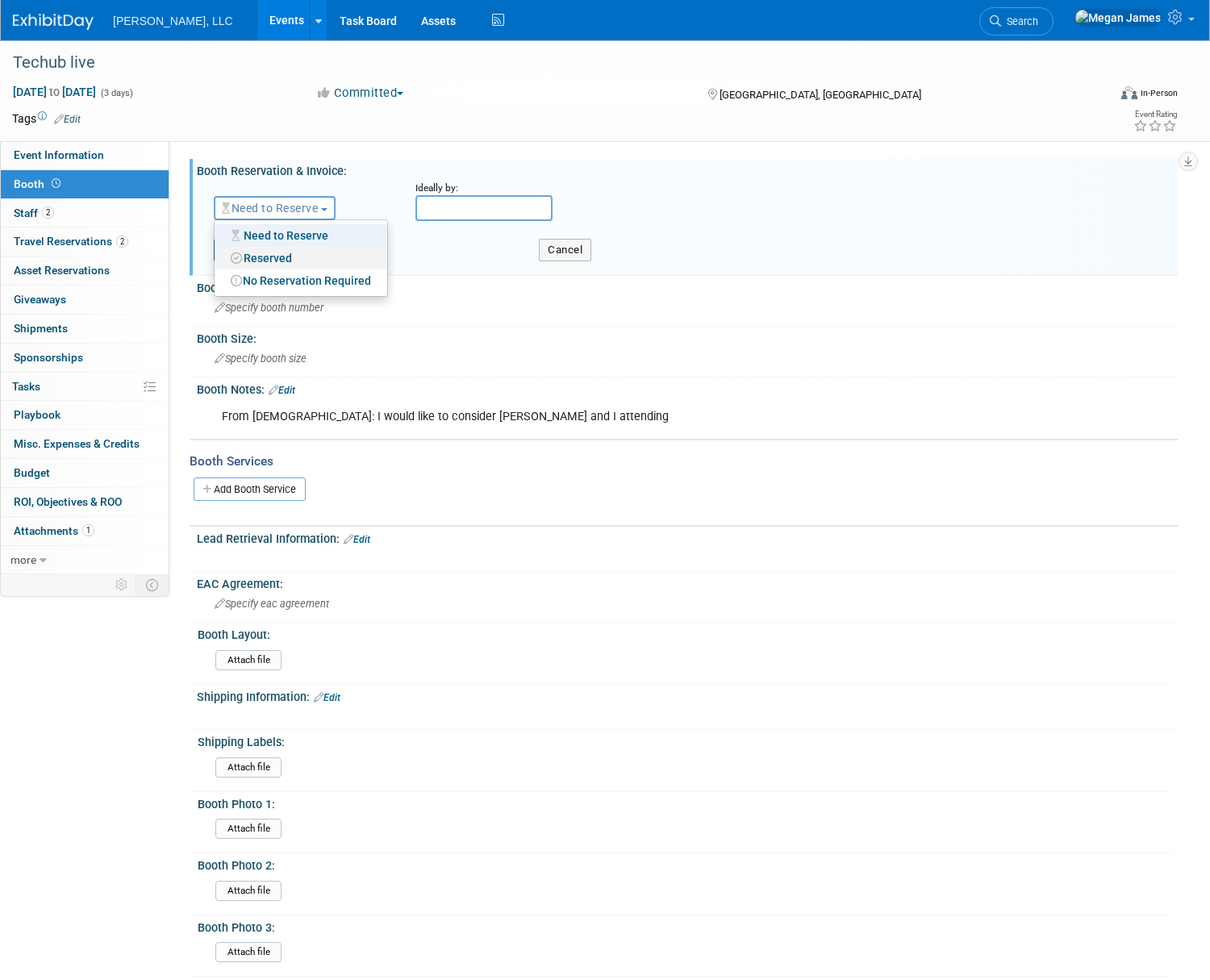 click on "Reserved" at bounding box center (301, 258) 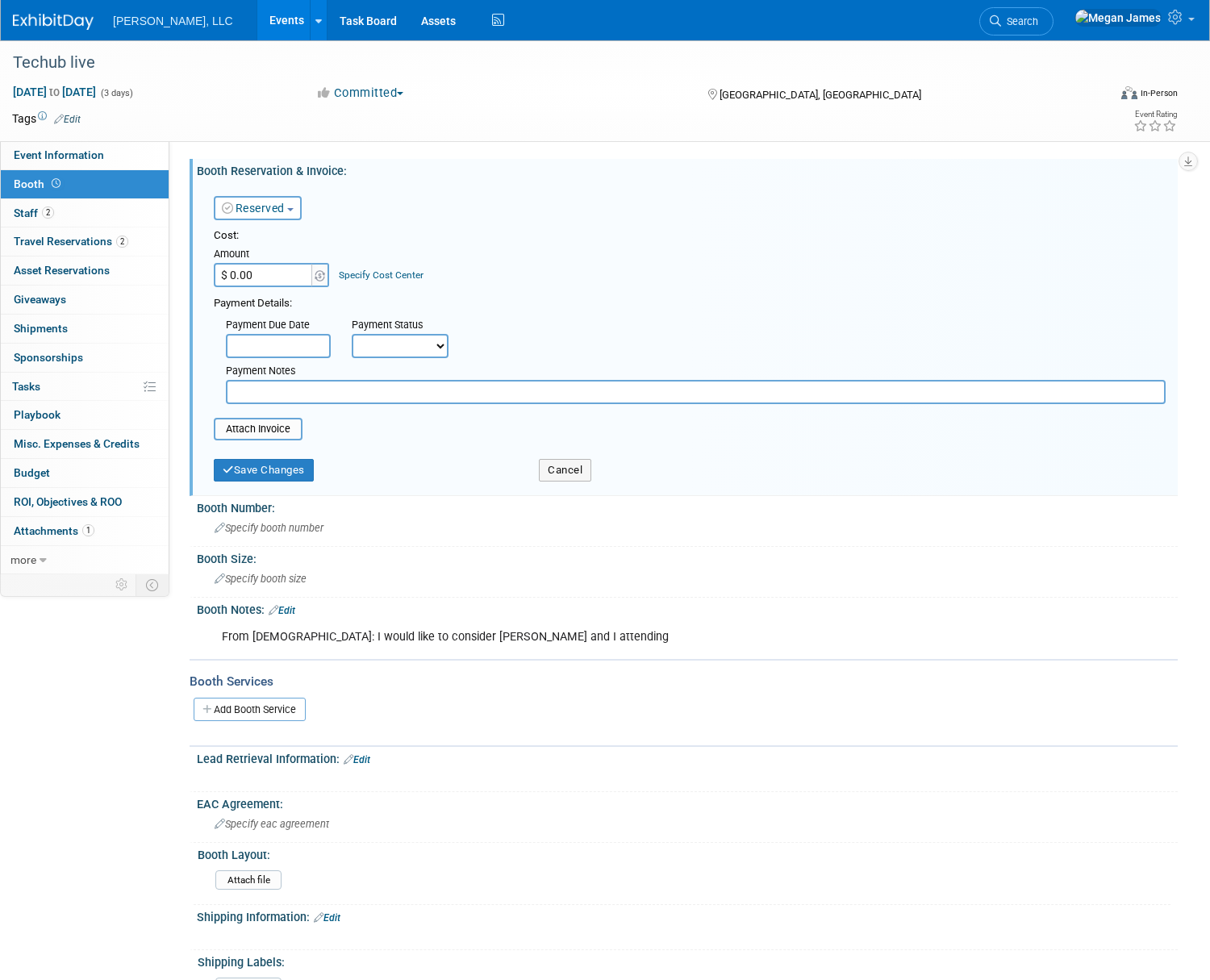 click on "$ 0.00" at bounding box center [264, 275] 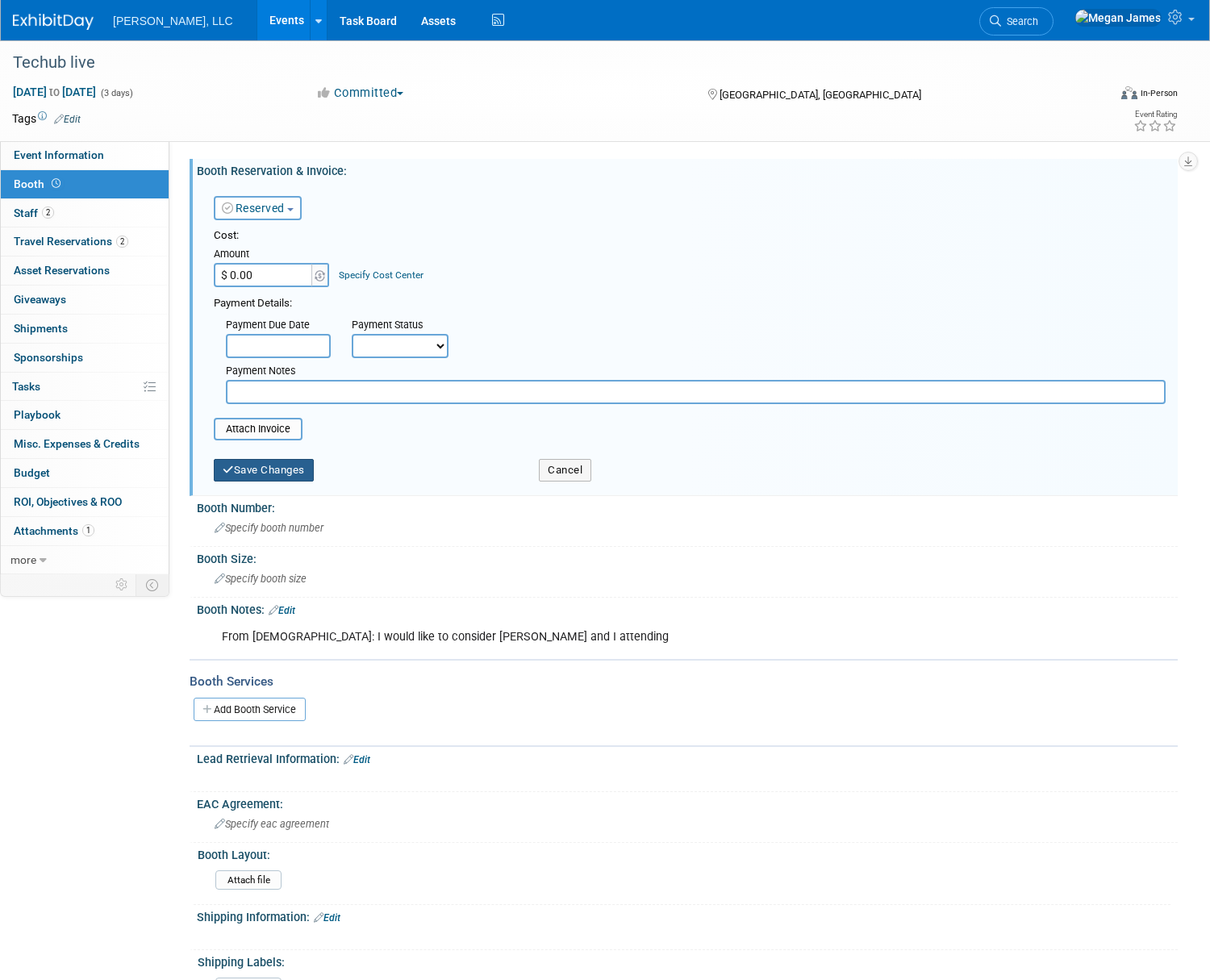 click on "Save Changes" at bounding box center [264, 470] 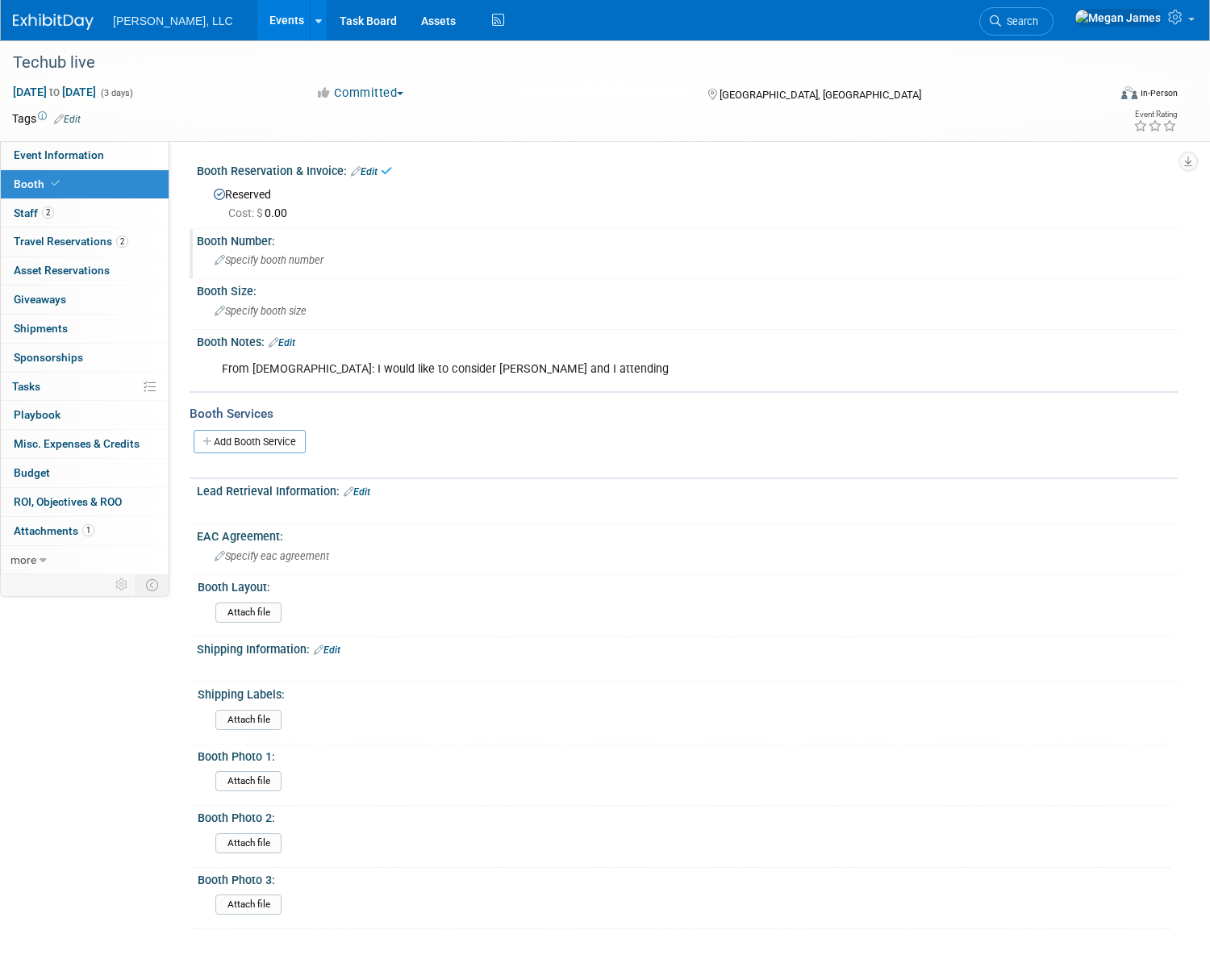 click on "Specify booth number" at bounding box center [687, 260] 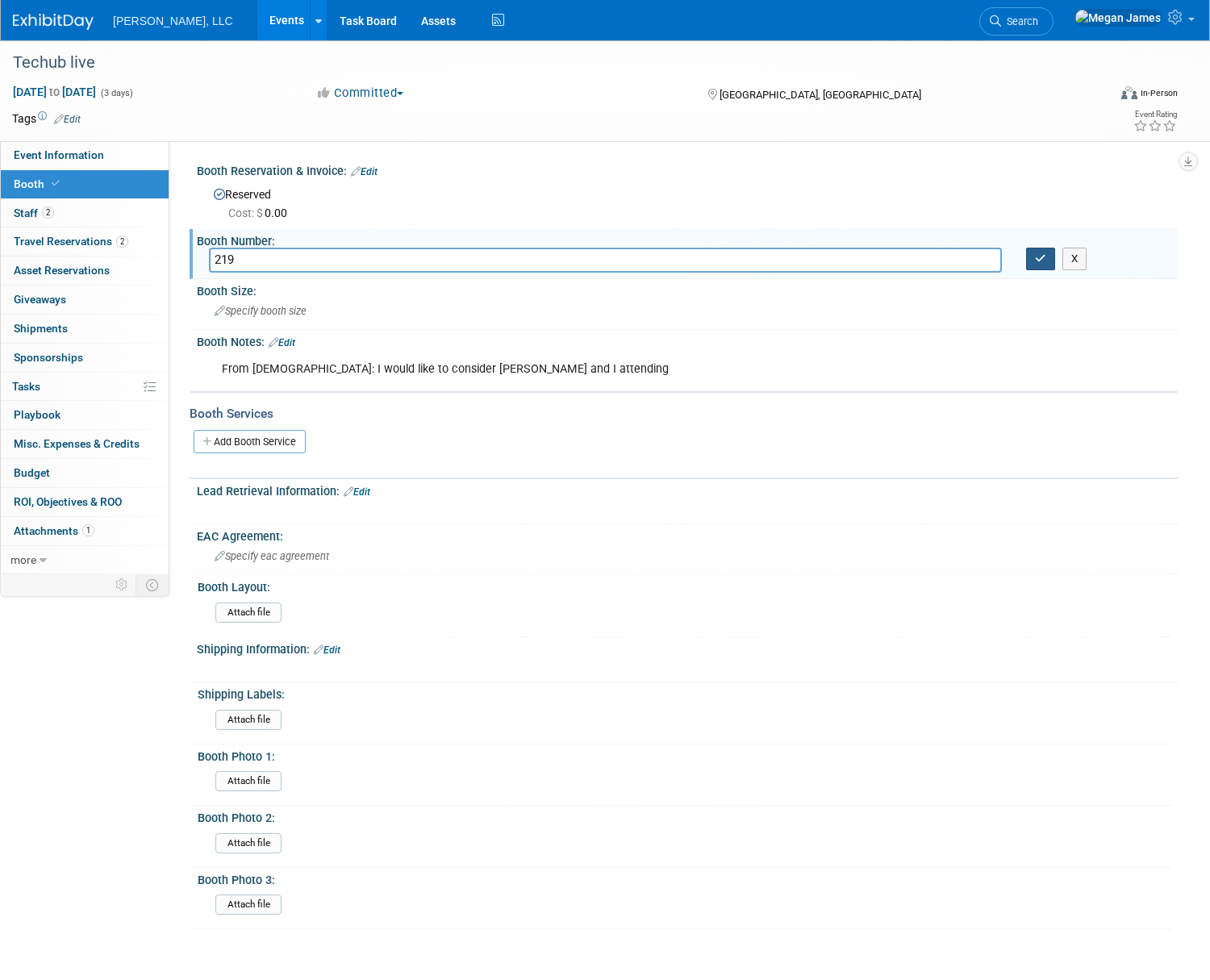 type on "219" 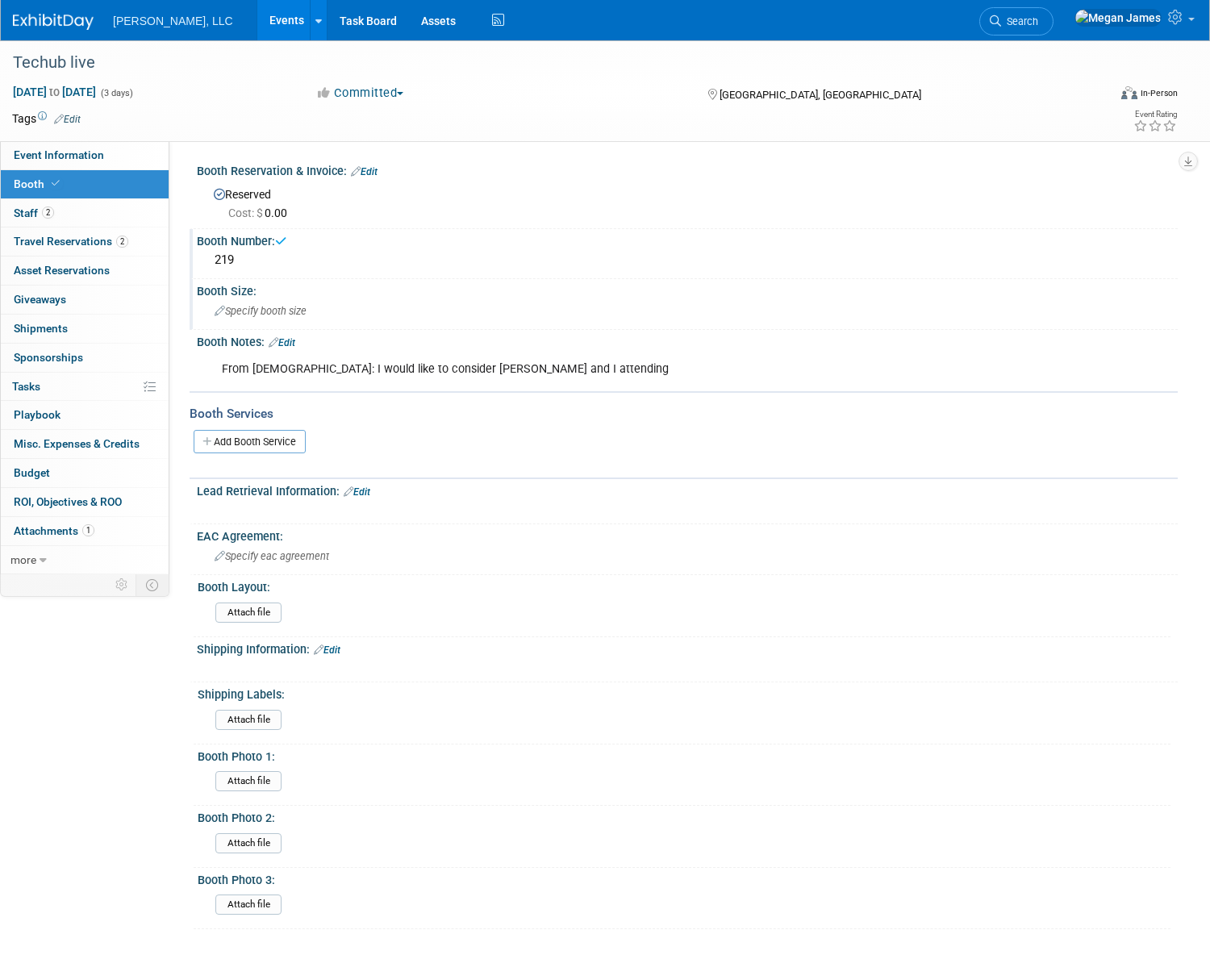 click on "Specify booth size" at bounding box center [261, 311] 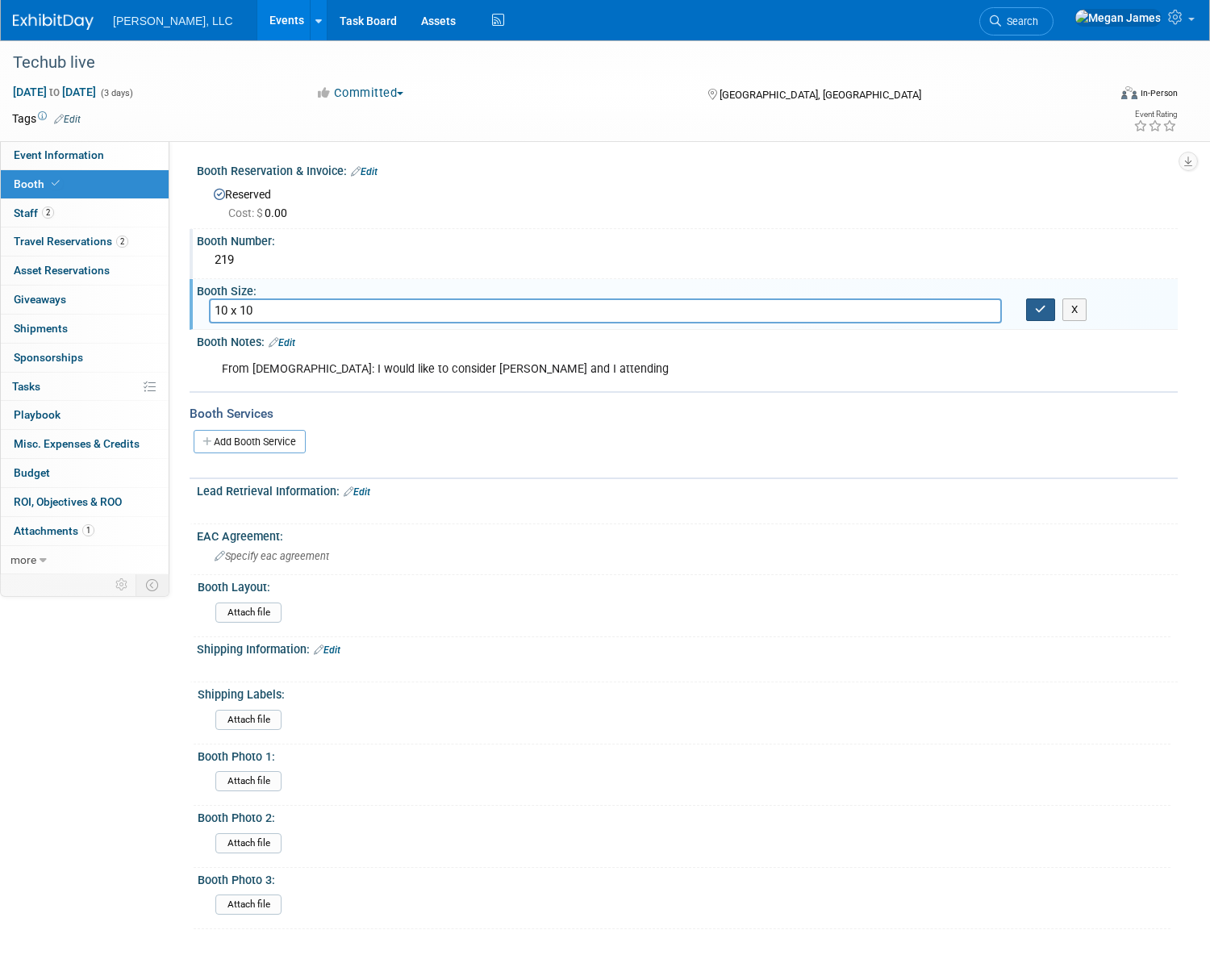 type on "10 x 10" 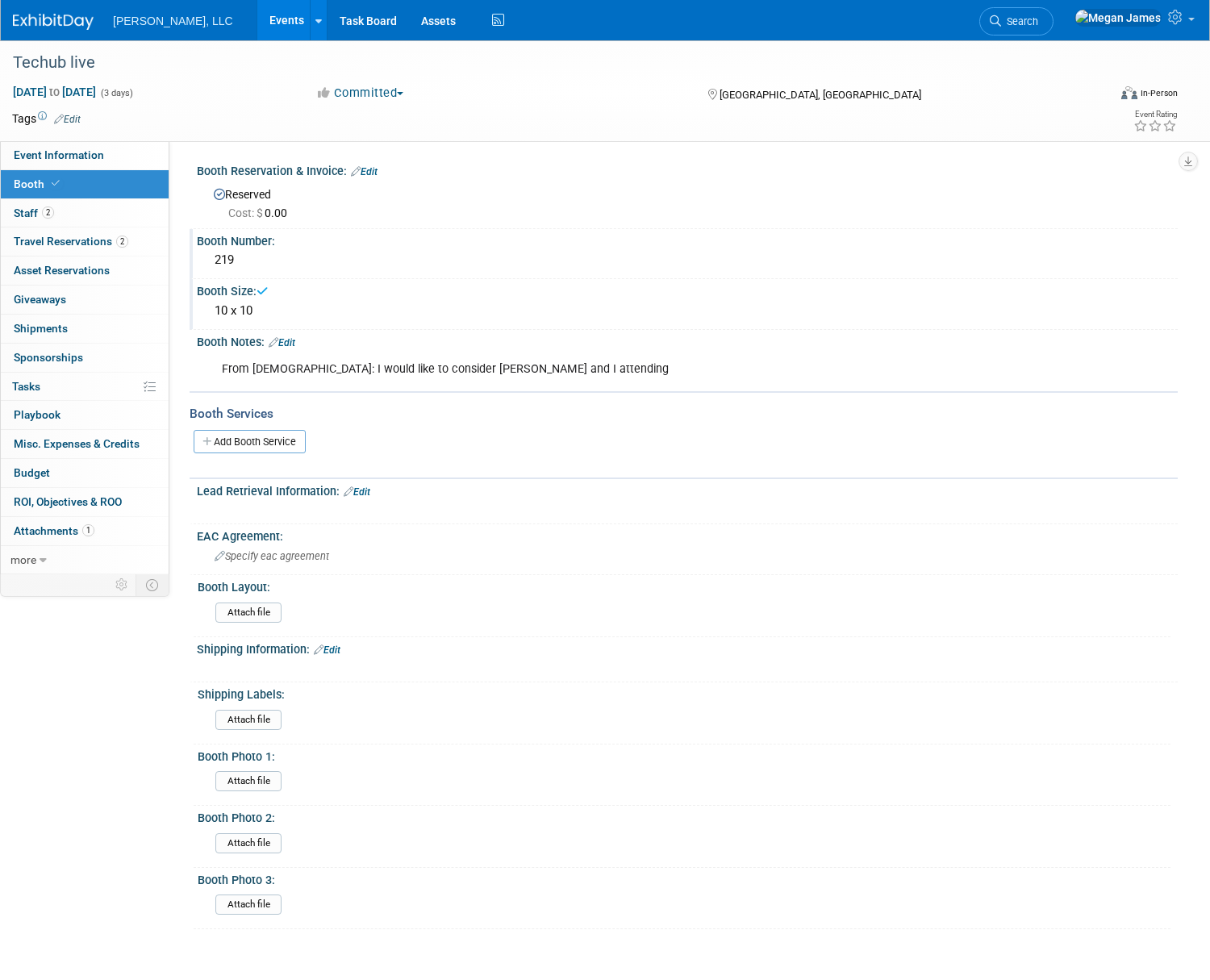 click on "From Jeramy: I would like to consider Sam and I attending" at bounding box center [600, 369] 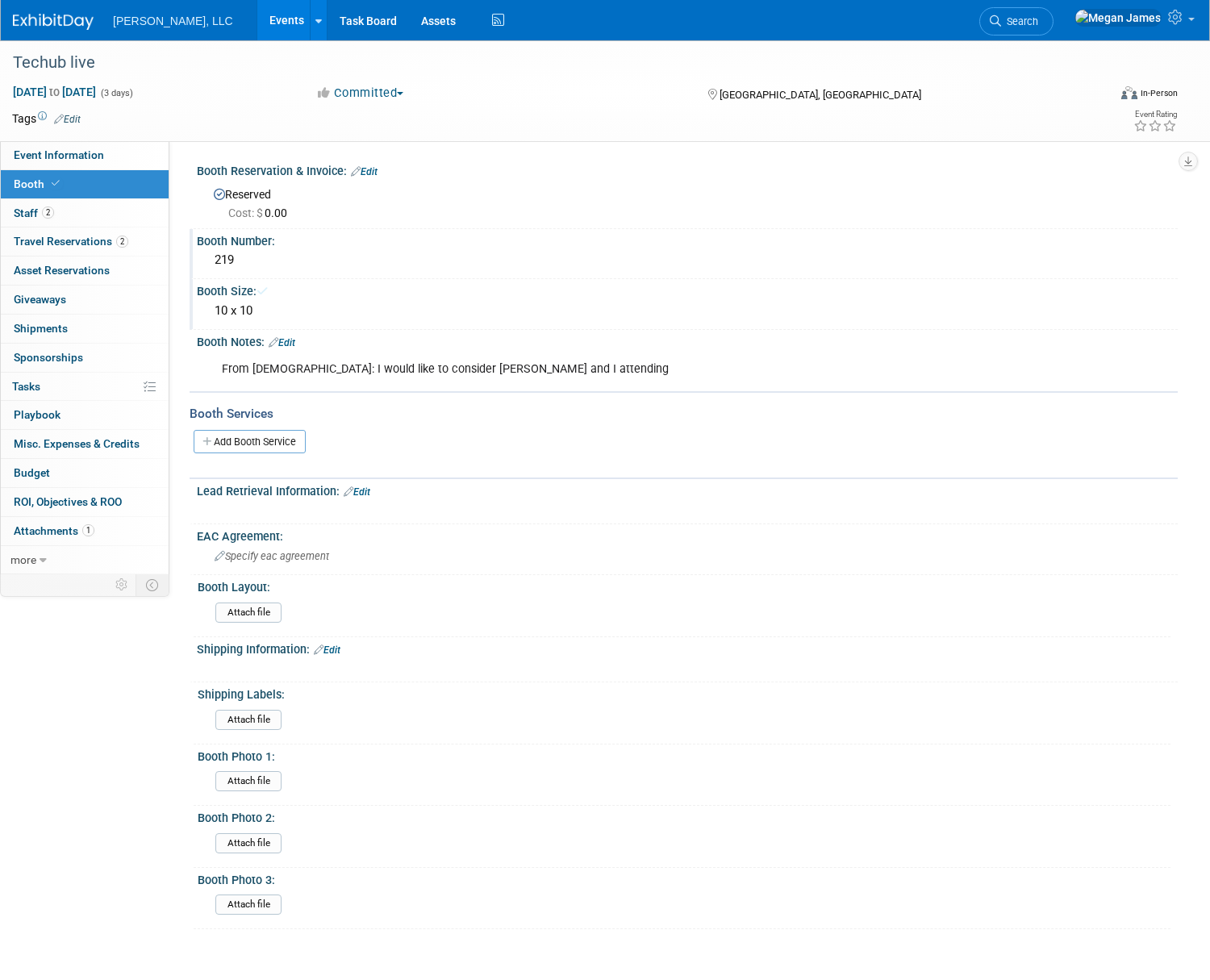 click on "Edit" at bounding box center (282, 343) 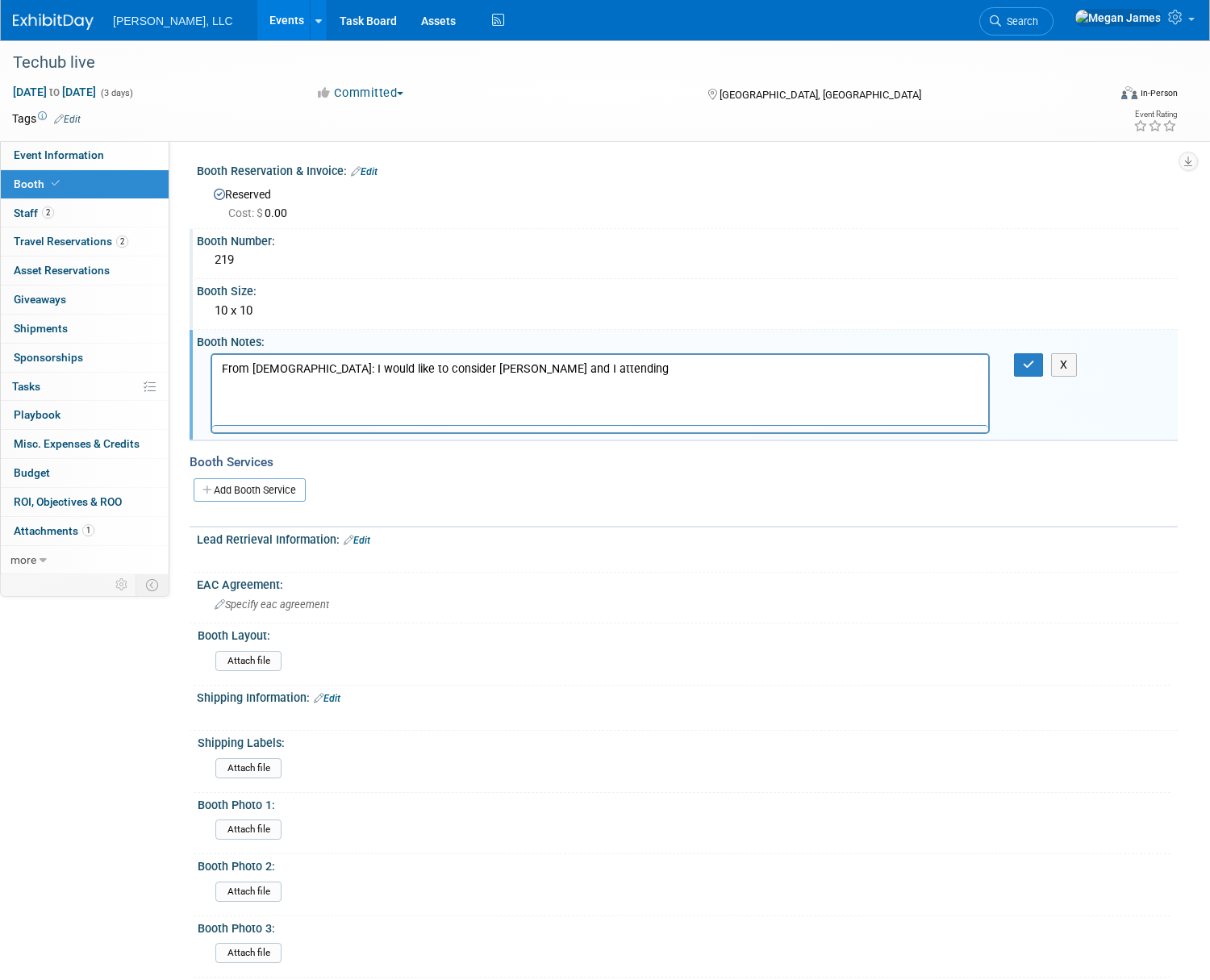scroll, scrollTop: 0, scrollLeft: 0, axis: both 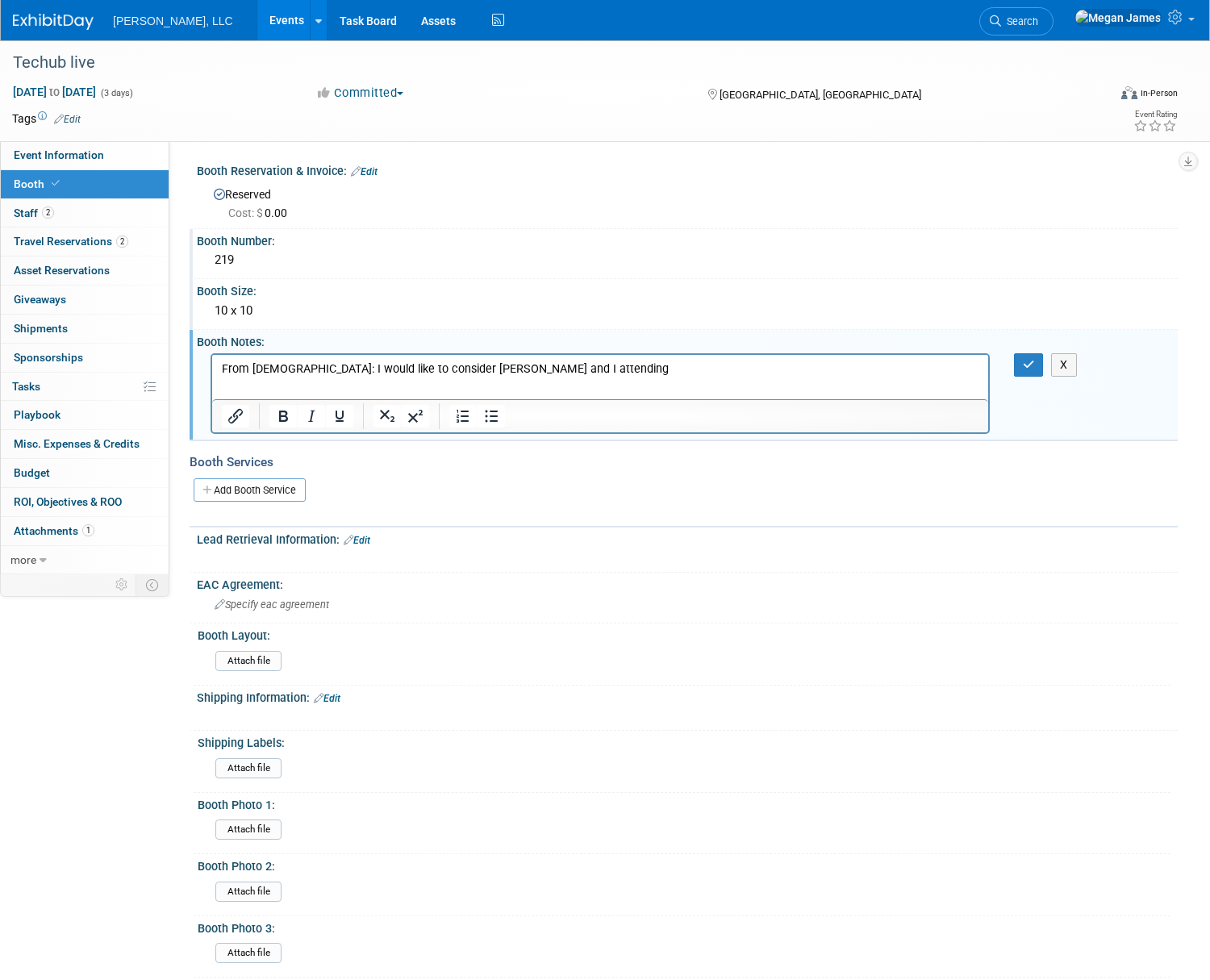 click on "From Jeramy: I would like to consider Sam and I attending" at bounding box center [600, 369] 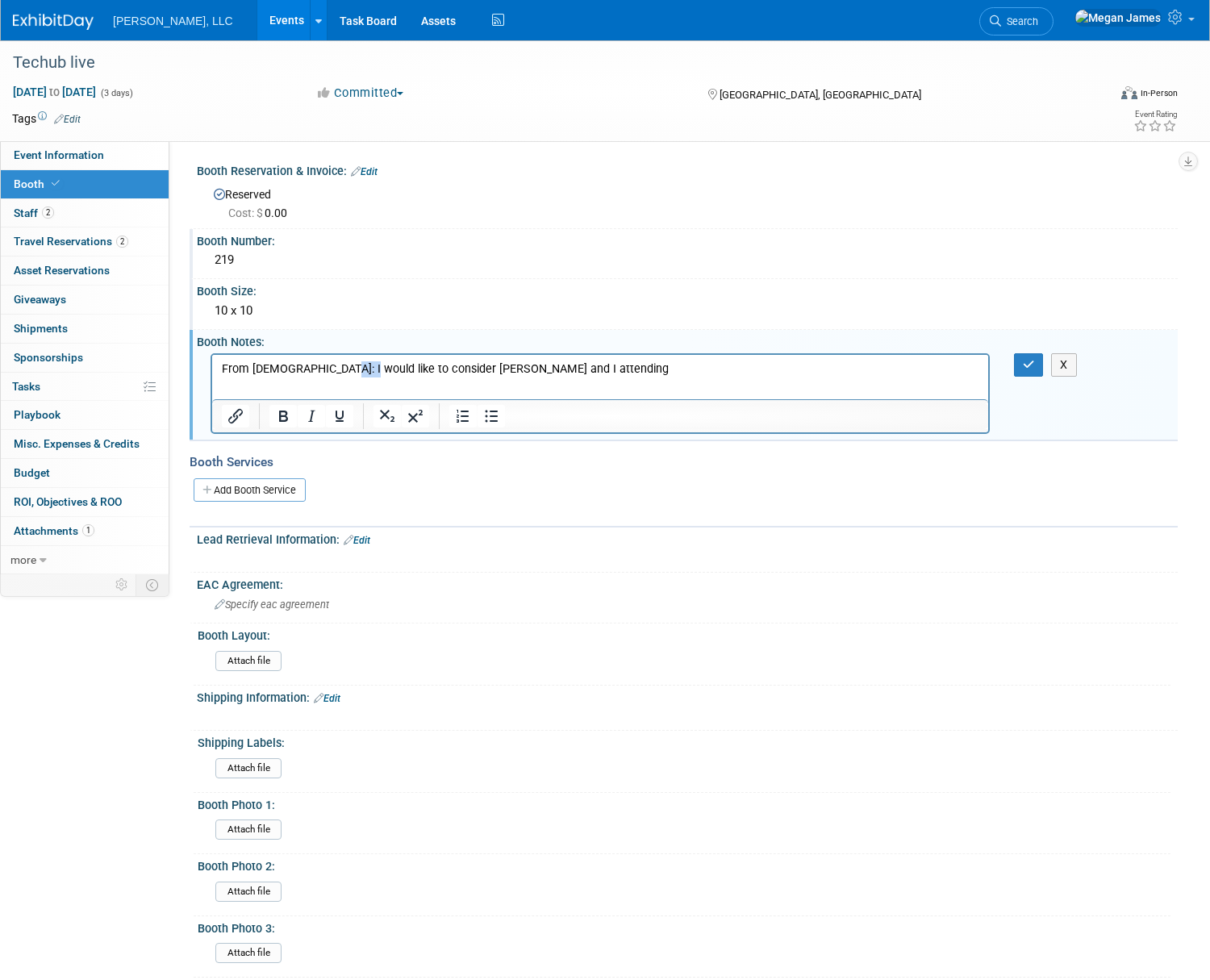 click on "From Jeramy: I would like to consider Sam and I attending" at bounding box center (600, 369) 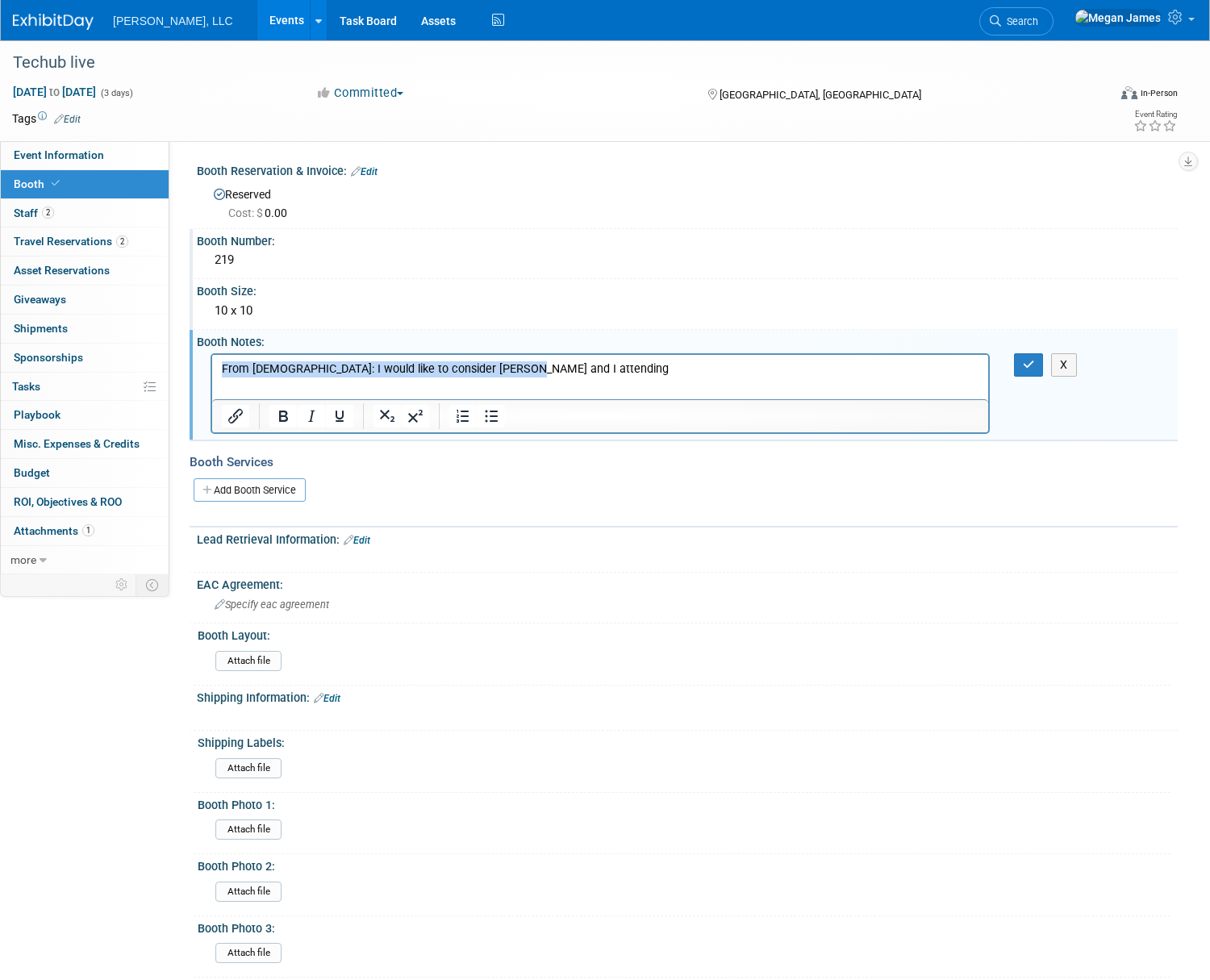 click on "From Jeramy: I would like to consider Sam and I attending" at bounding box center [600, 369] 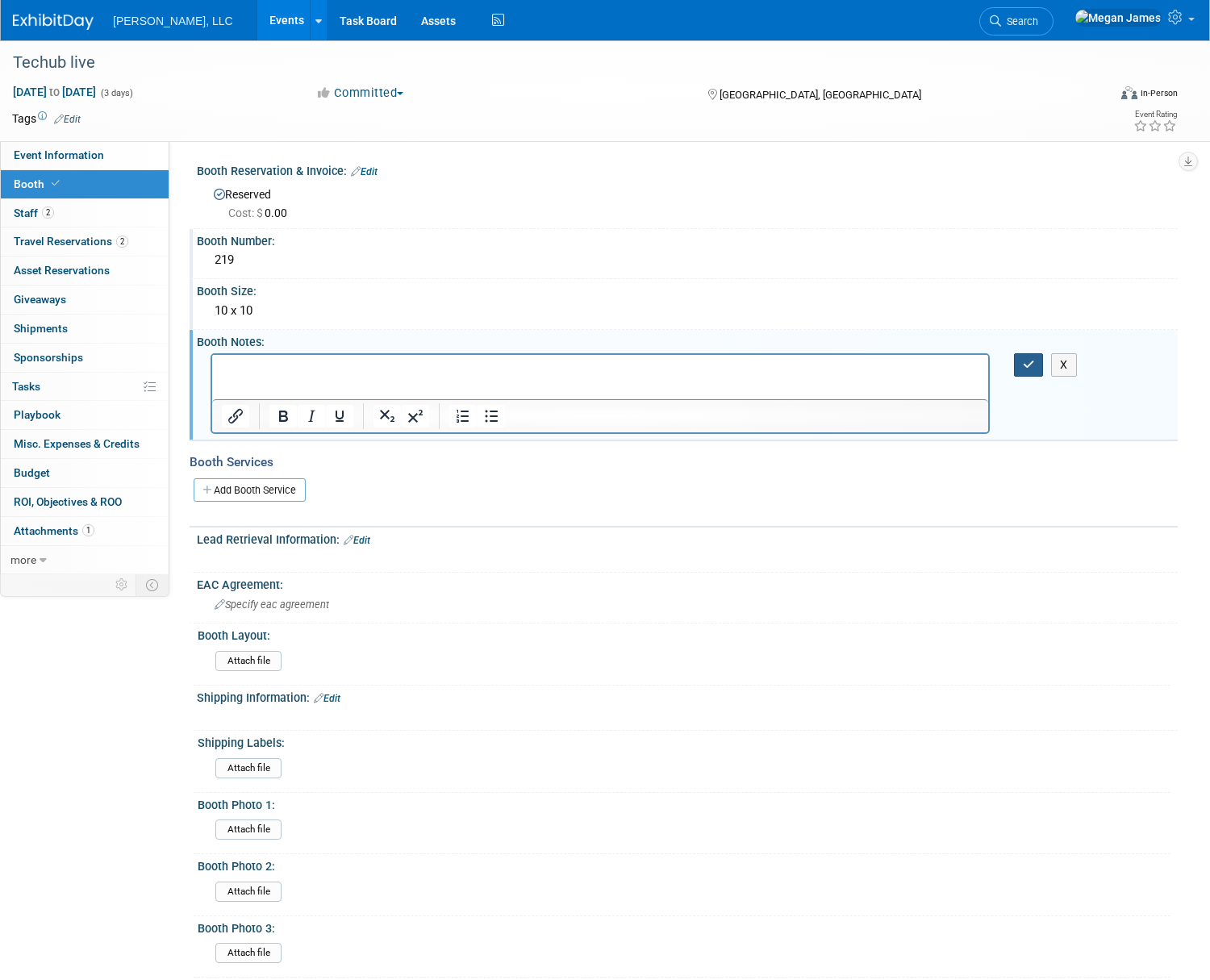 click at bounding box center [1028, 365] 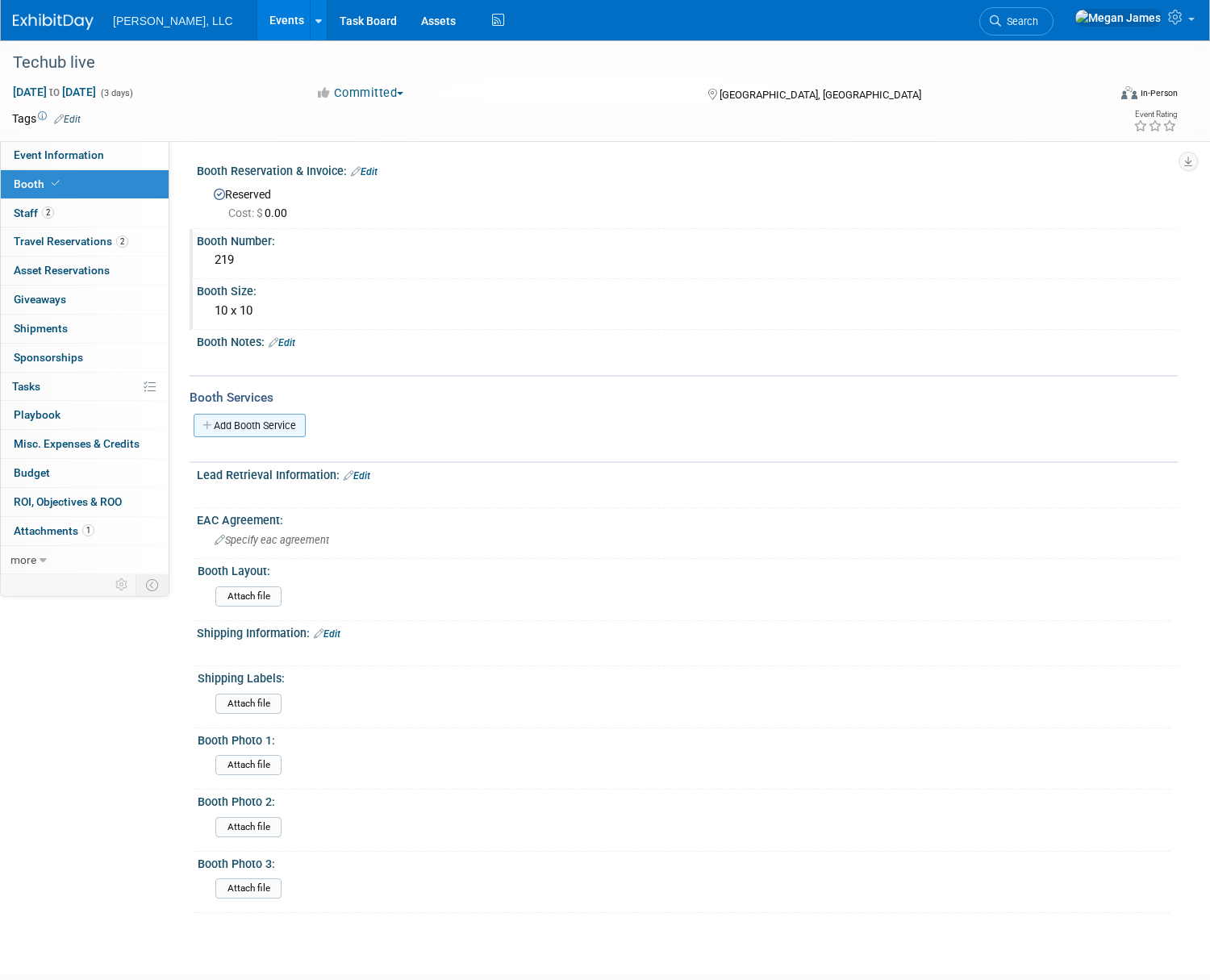 click on "Add Booth Service" at bounding box center [249, 425] 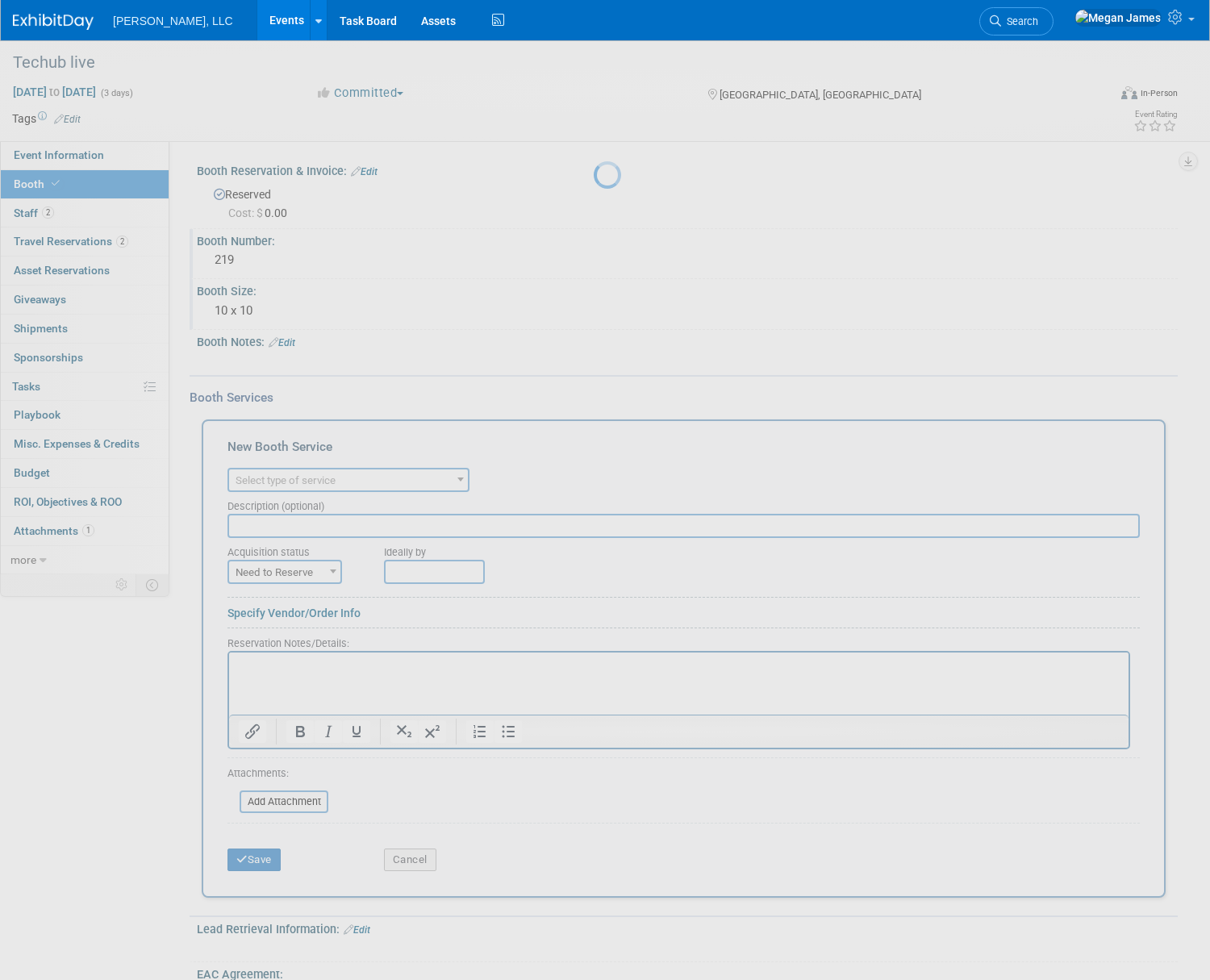 scroll, scrollTop: 0, scrollLeft: 0, axis: both 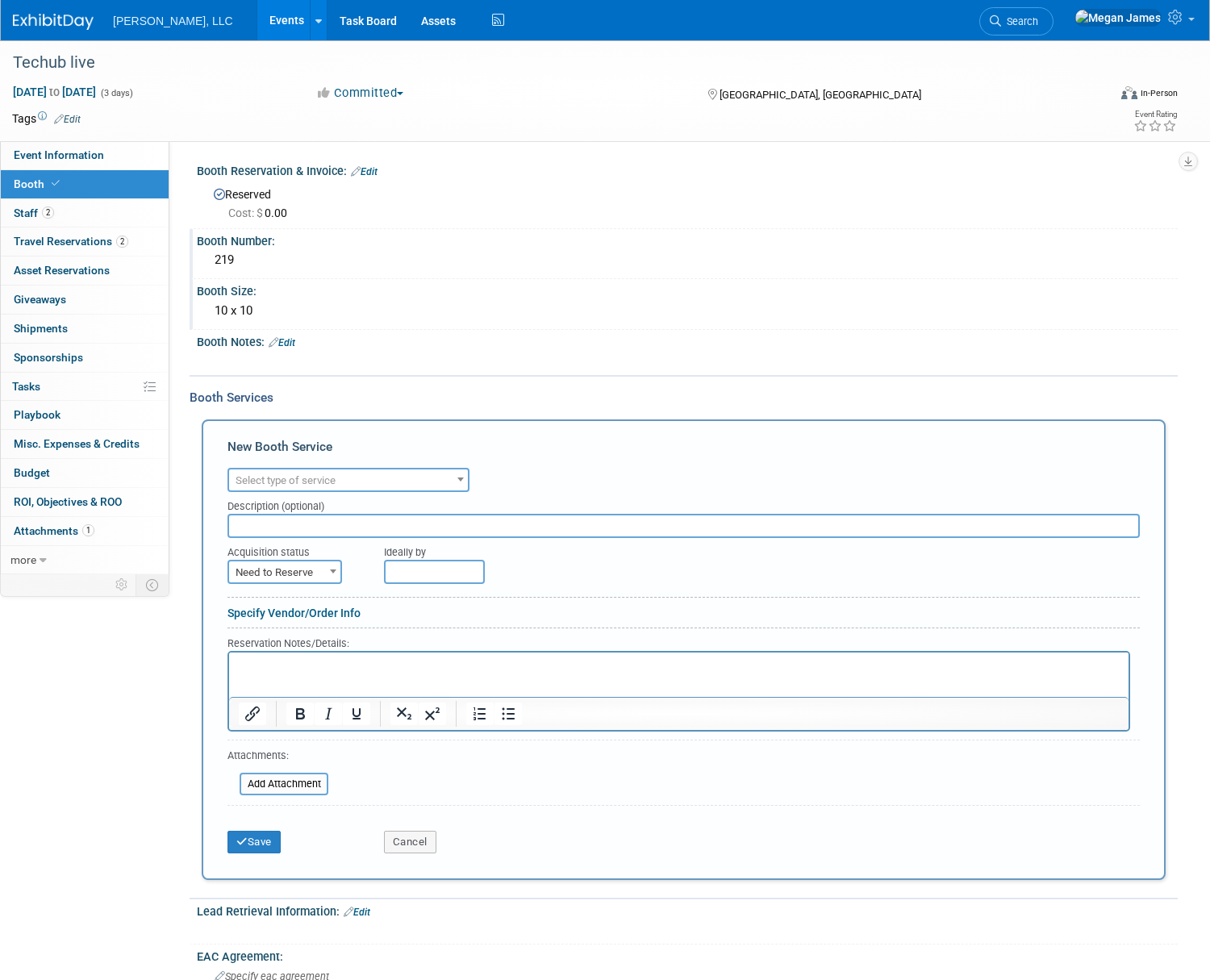 click on "Select type of service" at bounding box center (286, 480) 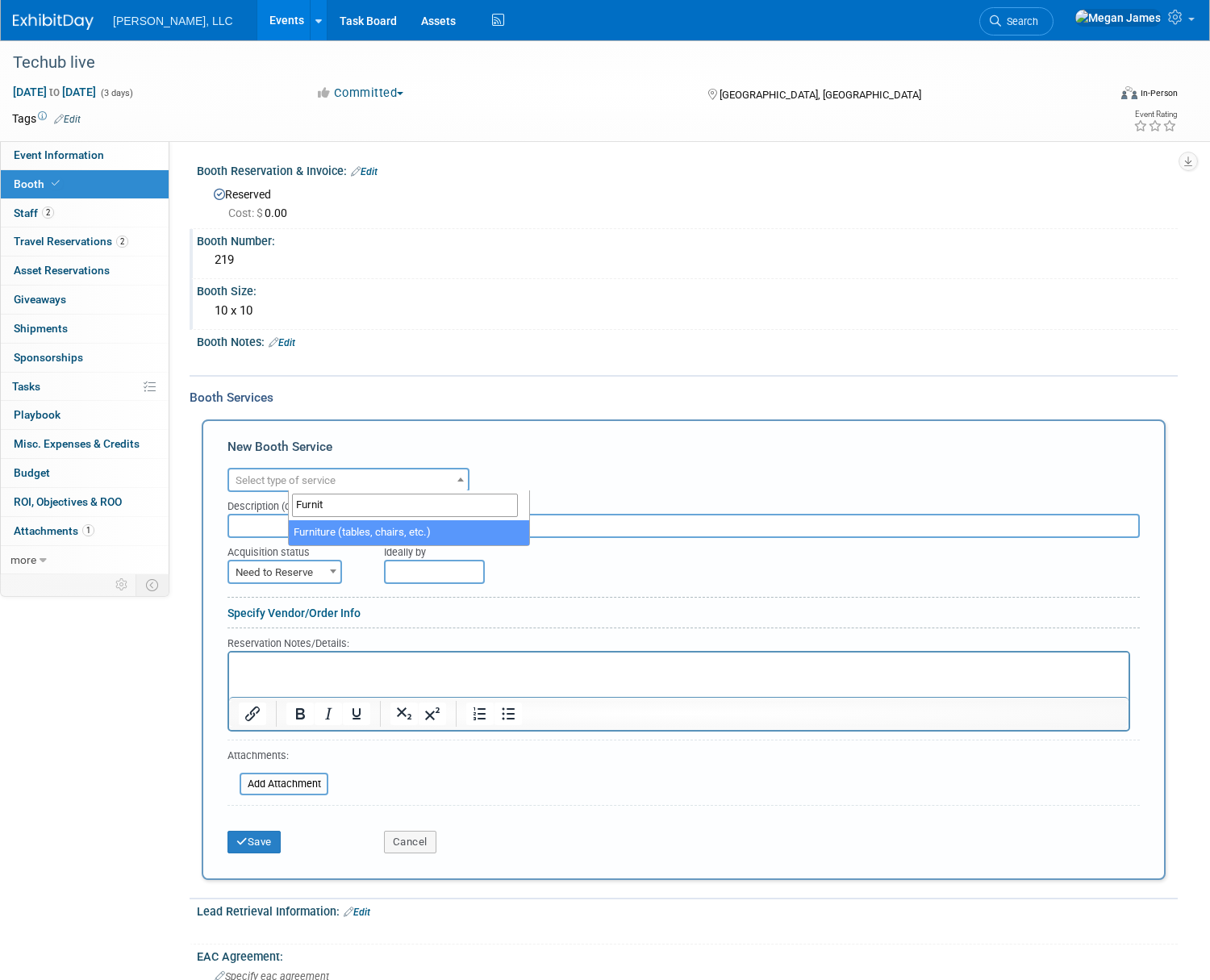 type on "Furnit" 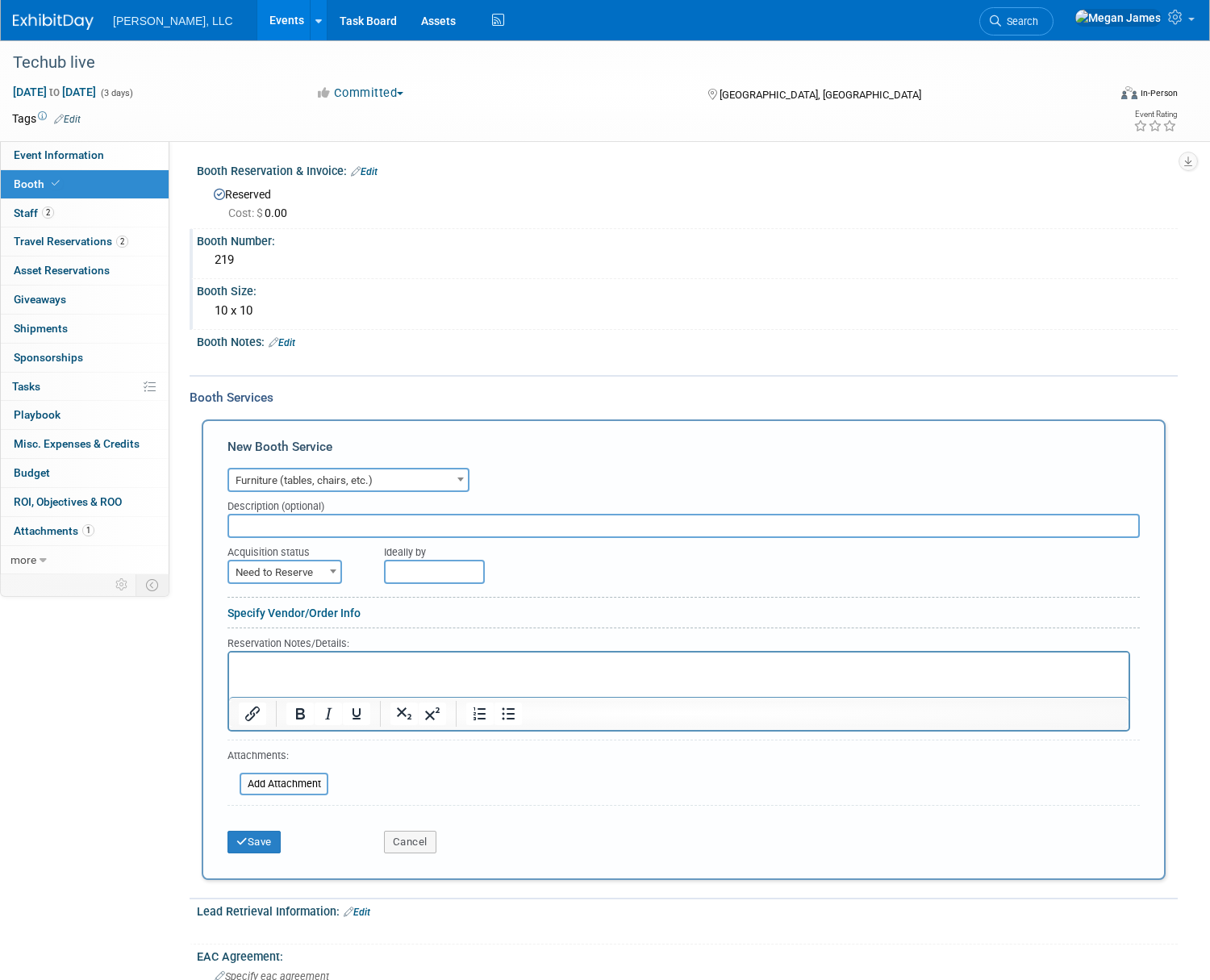 click on "Need to Reserve" at bounding box center [285, 573] 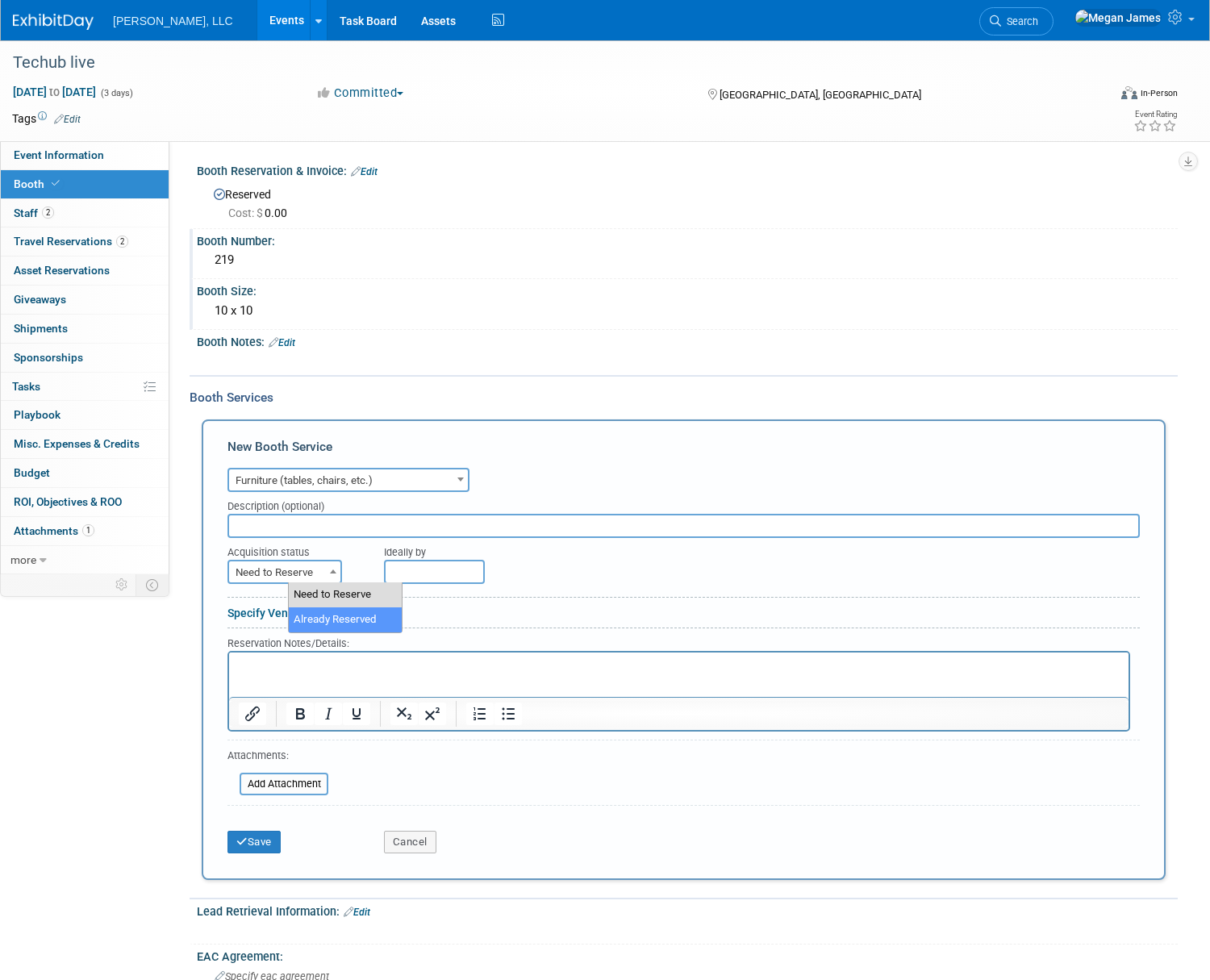 select on "2" 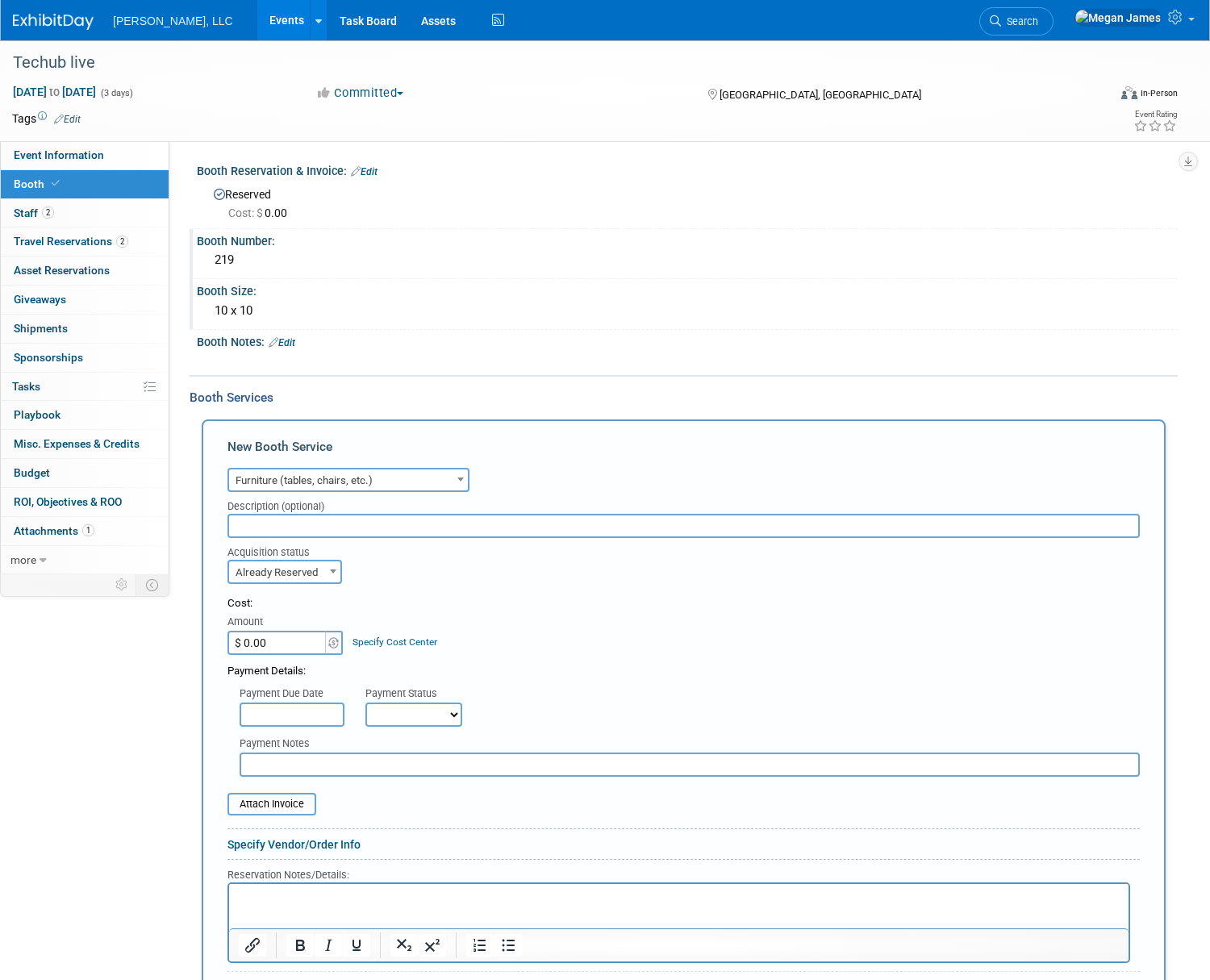 click at bounding box center [679, 897] 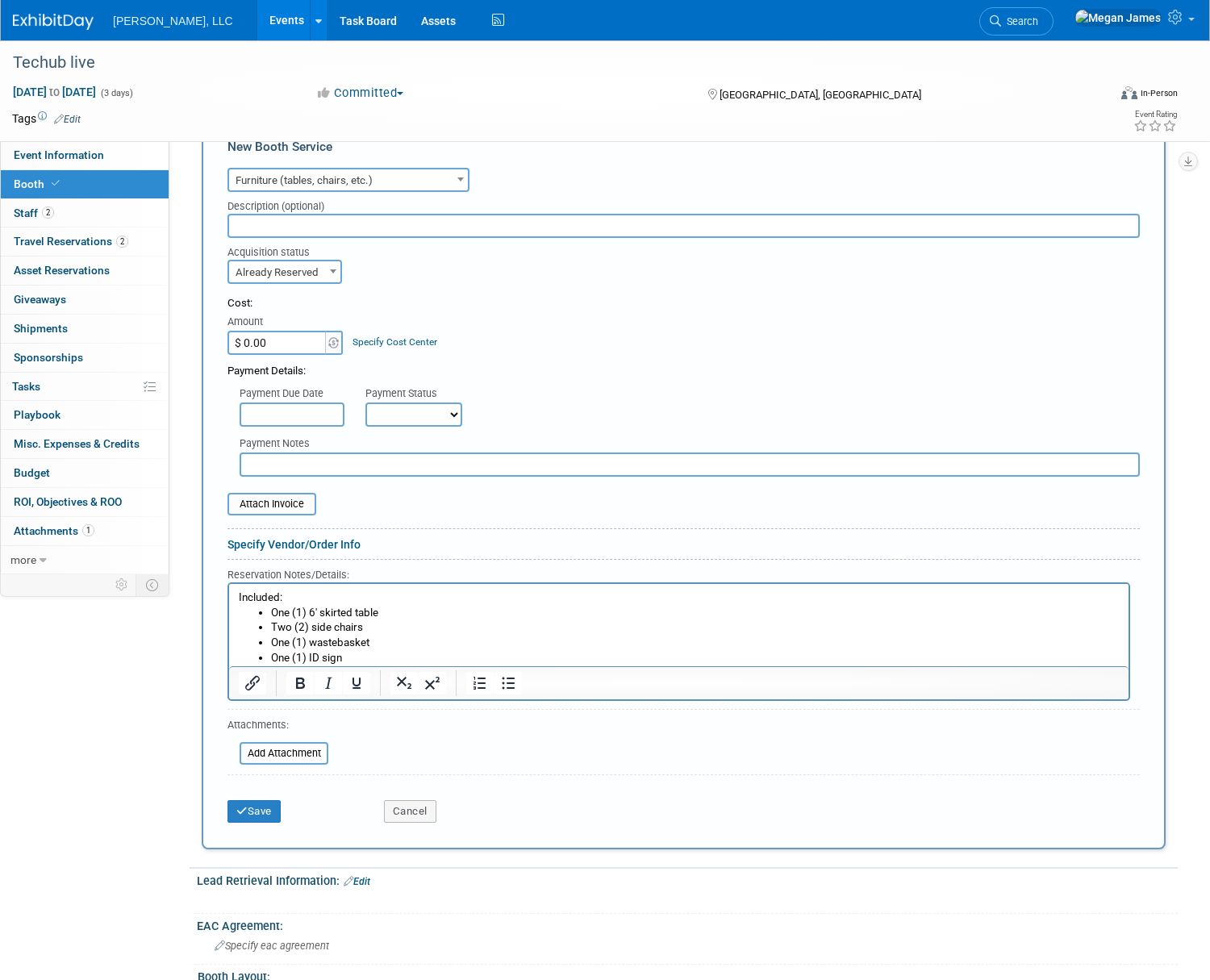 scroll, scrollTop: 310, scrollLeft: 0, axis: vertical 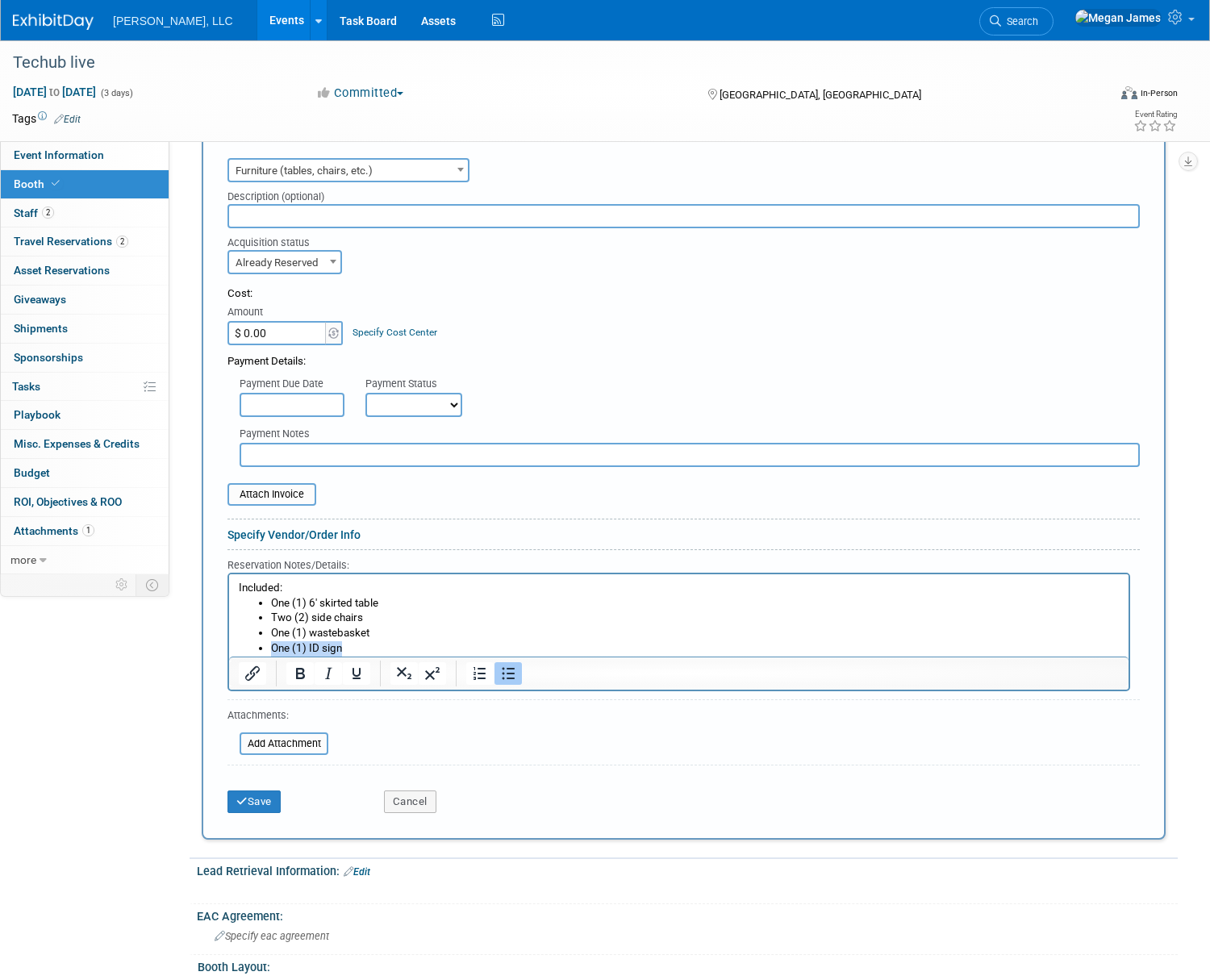 drag, startPoint x: 351, startPoint y: 646, endPoint x: 249, endPoint y: 649, distance: 102.04411 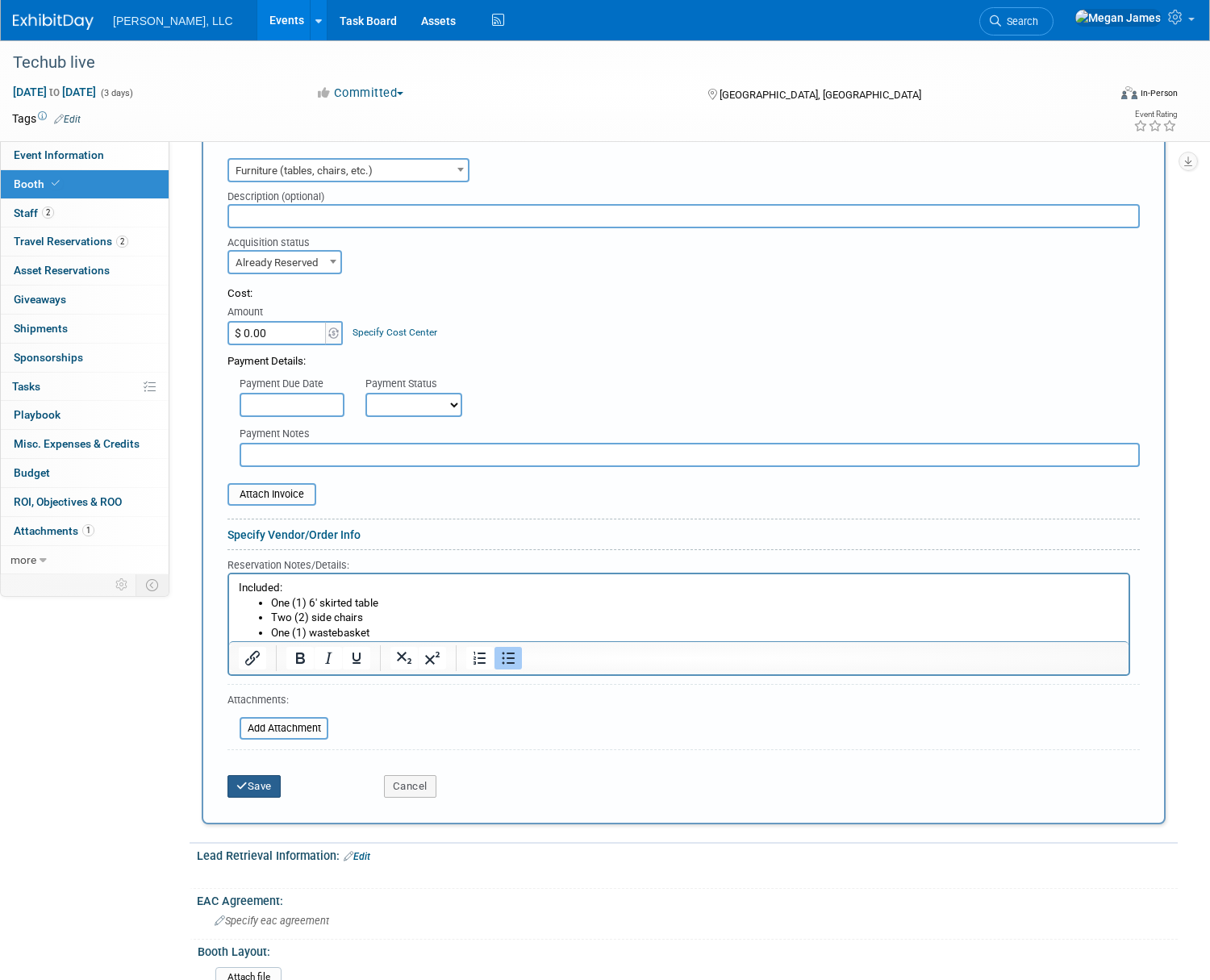 click on "Save" at bounding box center (254, 786) 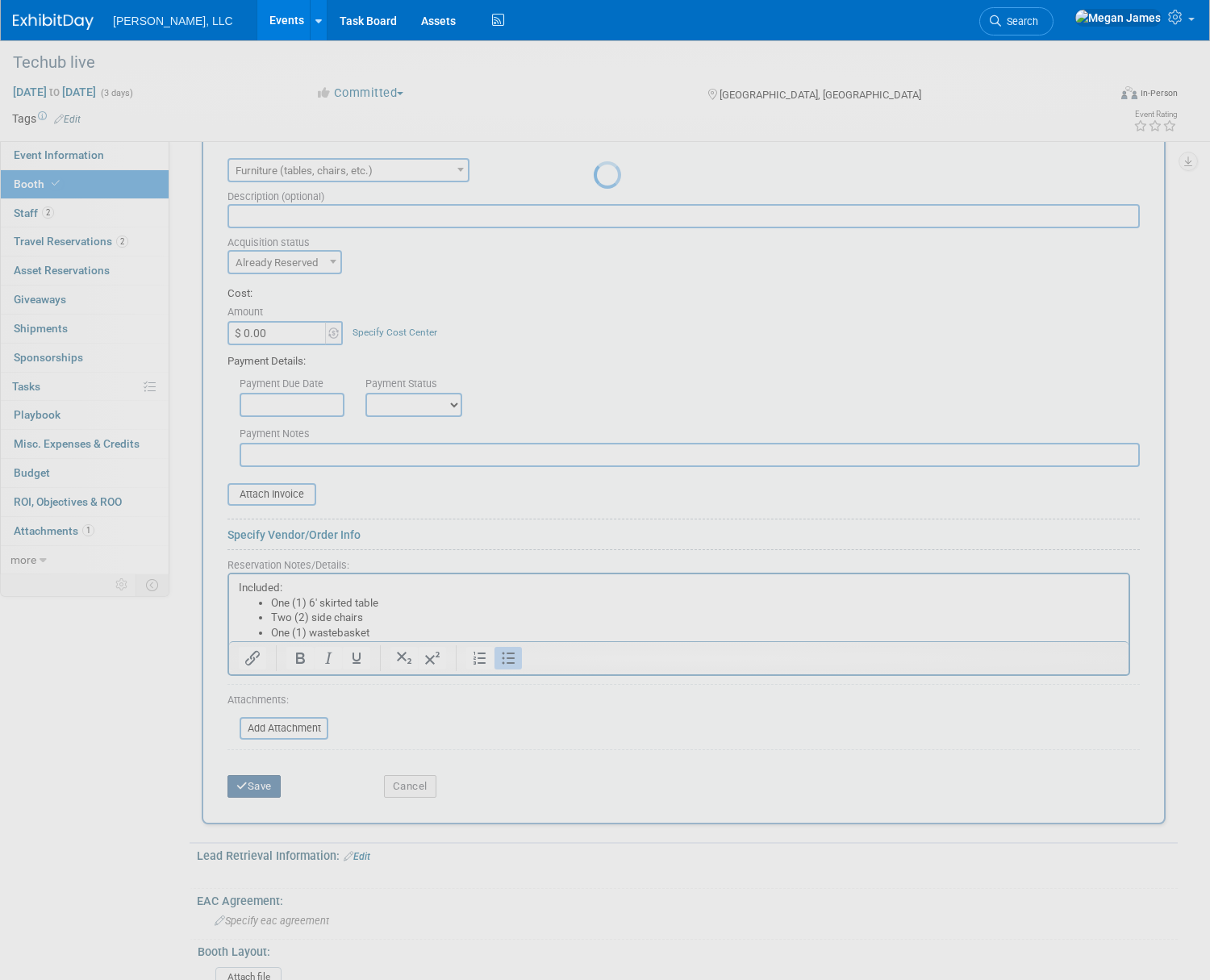 scroll, scrollTop: 258, scrollLeft: 0, axis: vertical 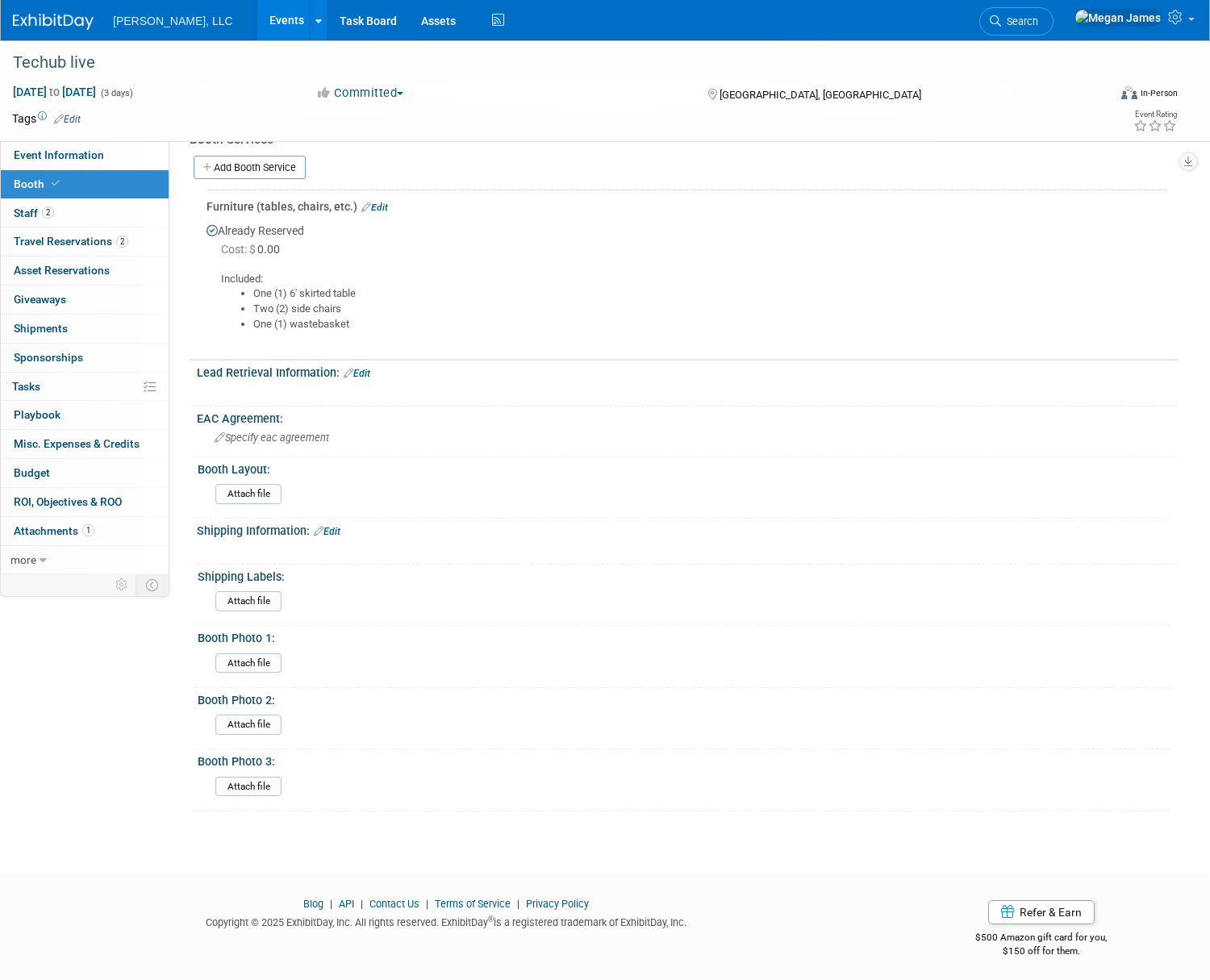 click on "Edit" at bounding box center (374, 207) 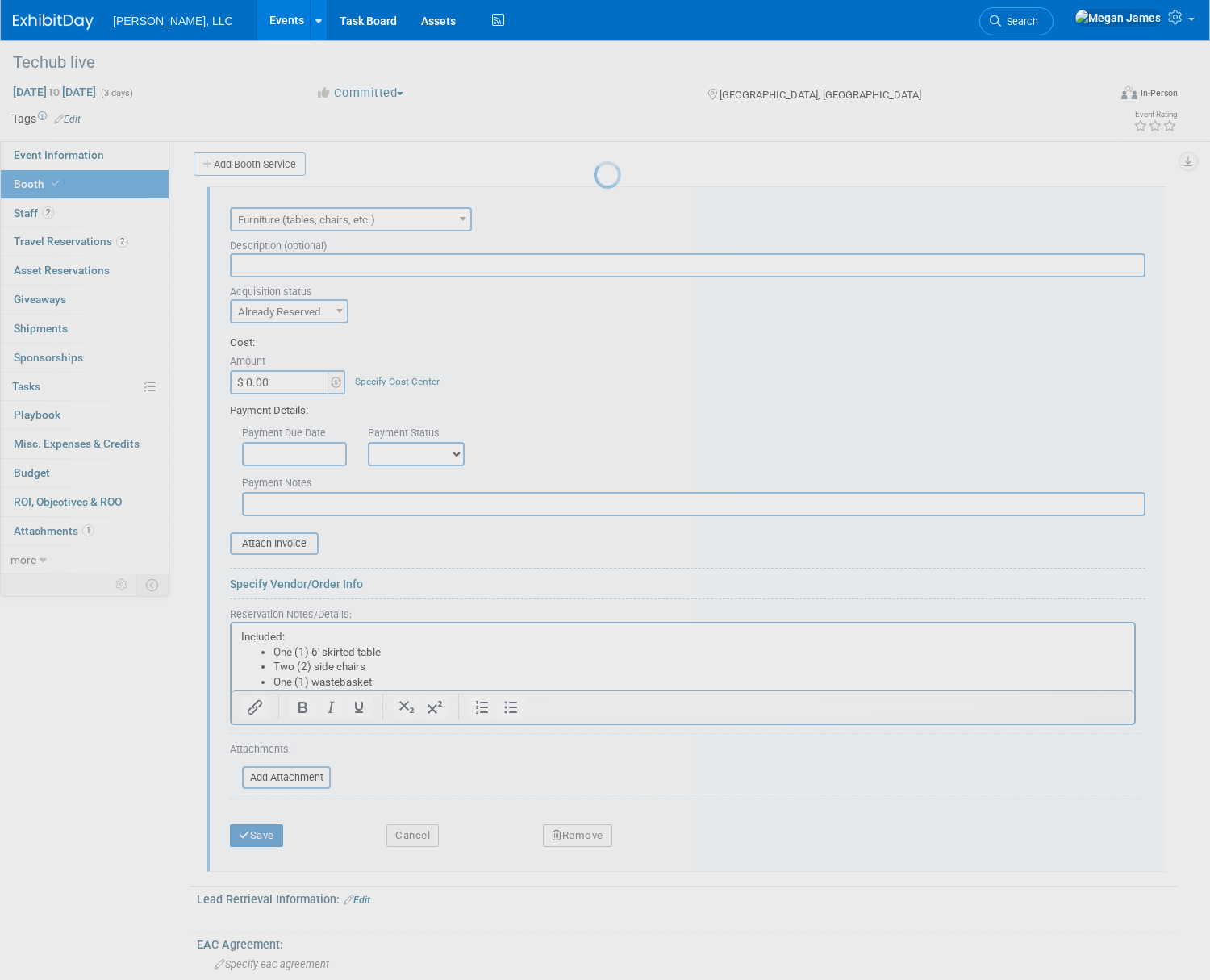 scroll, scrollTop: 0, scrollLeft: 0, axis: both 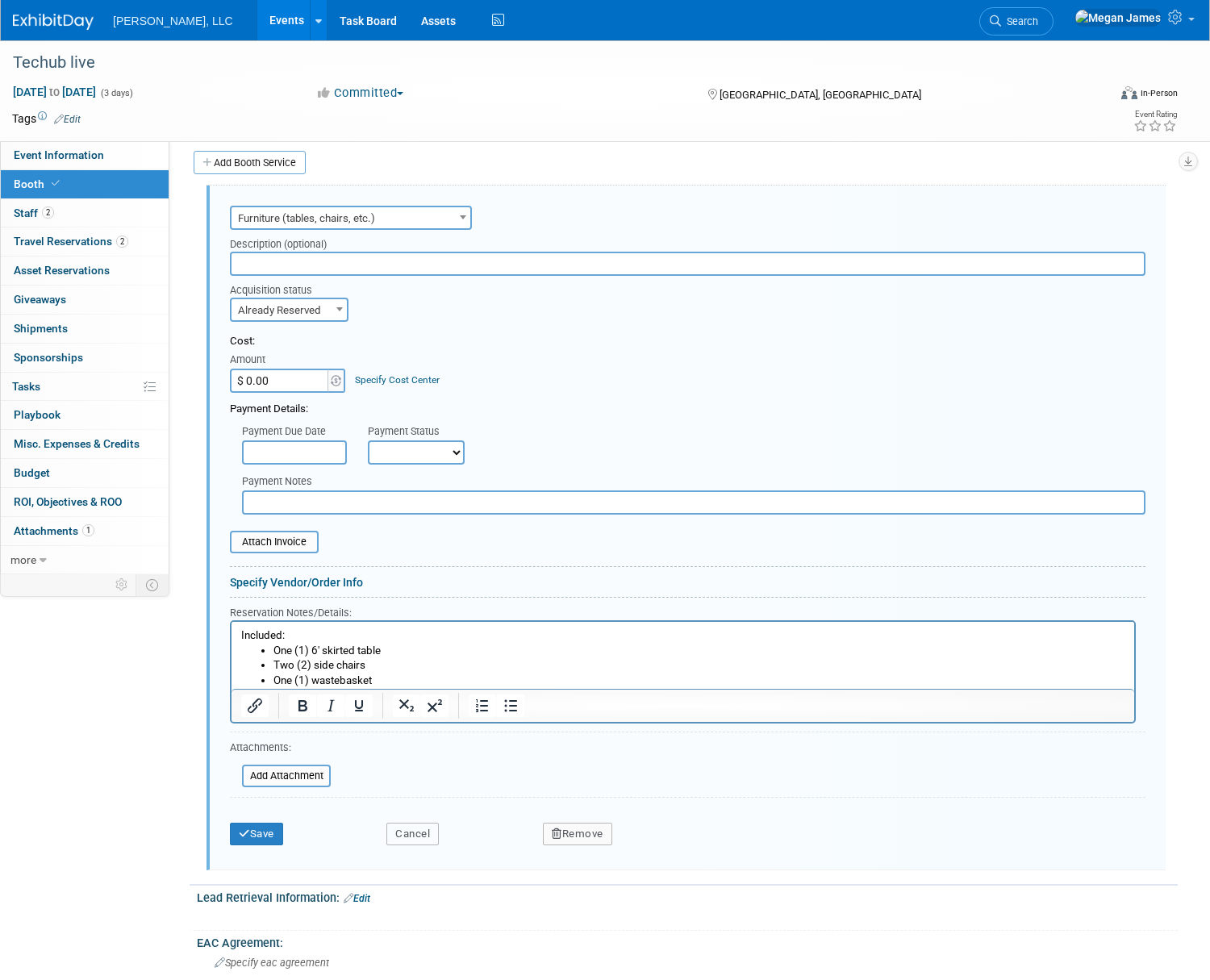 drag, startPoint x: 470, startPoint y: 835, endPoint x: 464, endPoint y: 809, distance: 26.683328 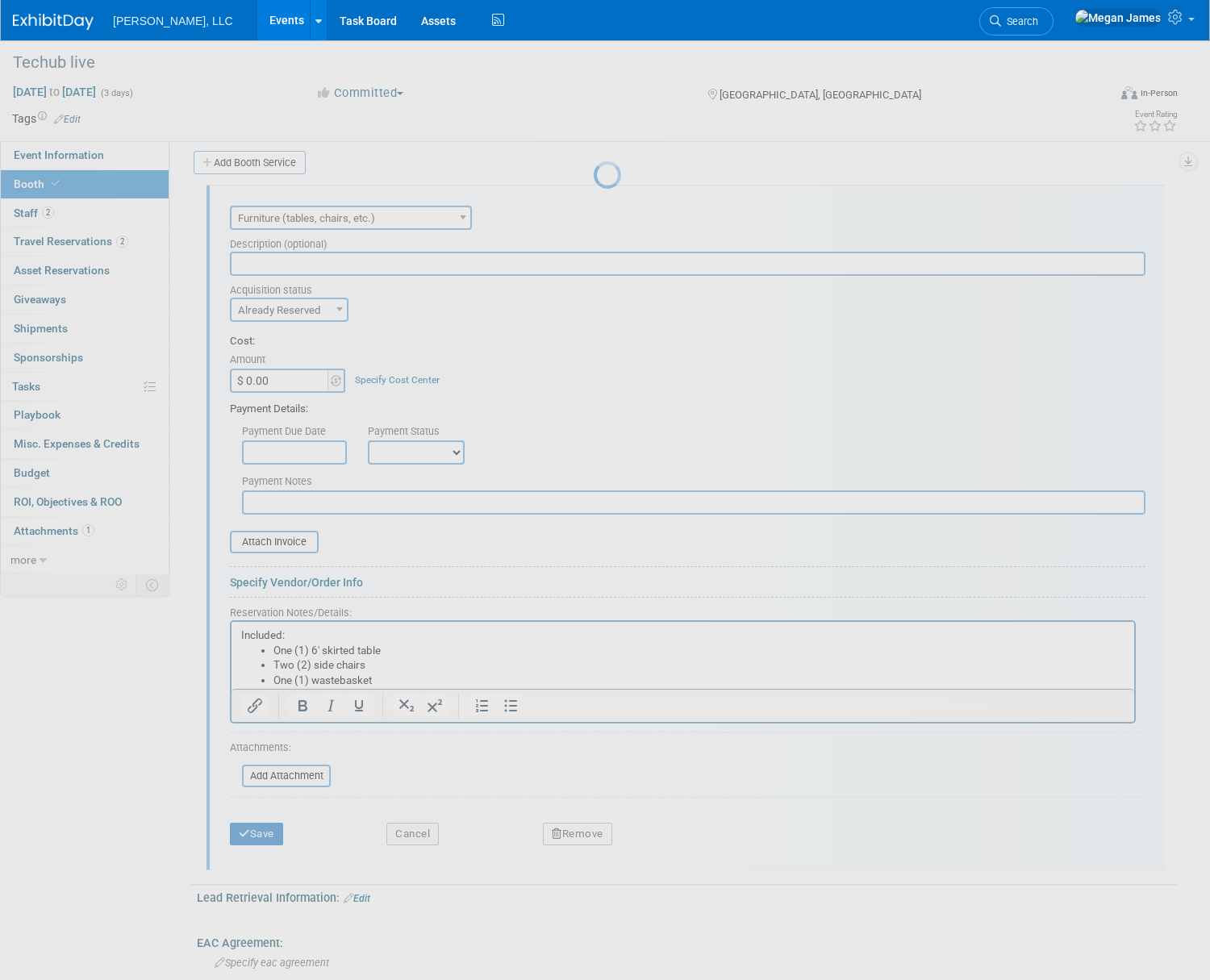 scroll, scrollTop: 258, scrollLeft: 0, axis: vertical 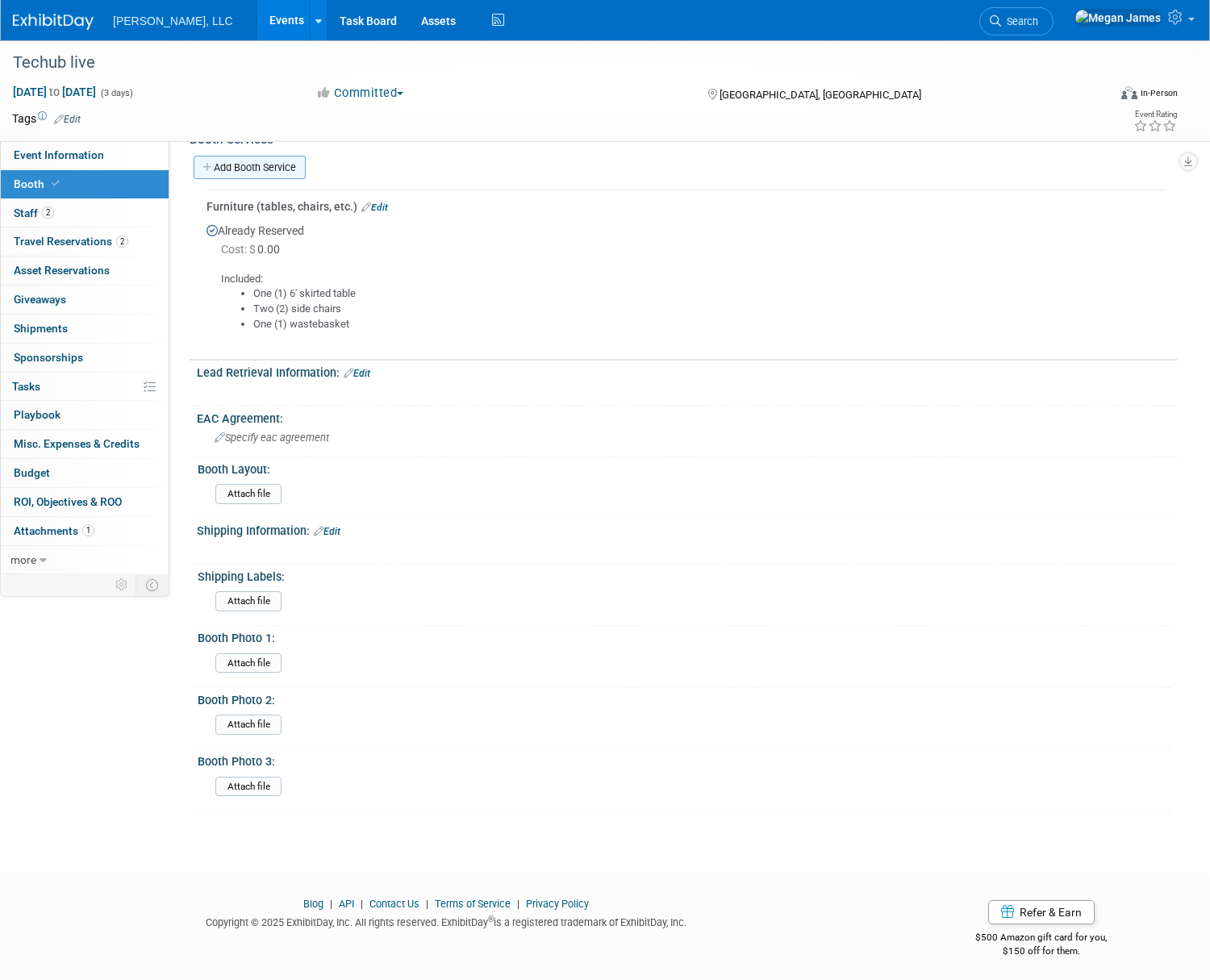 click on "Add Booth Service" at bounding box center [249, 167] 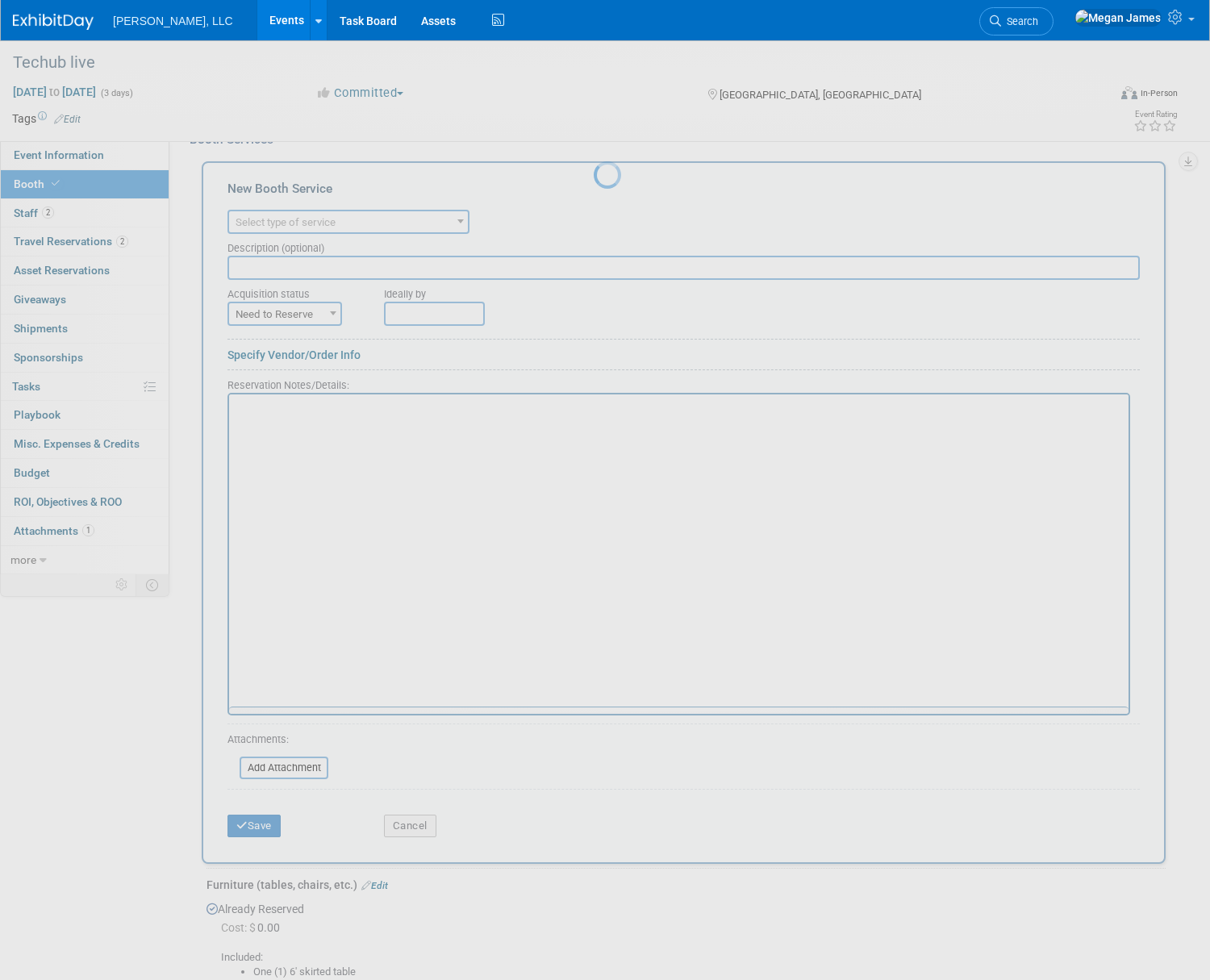 scroll, scrollTop: 0, scrollLeft: 0, axis: both 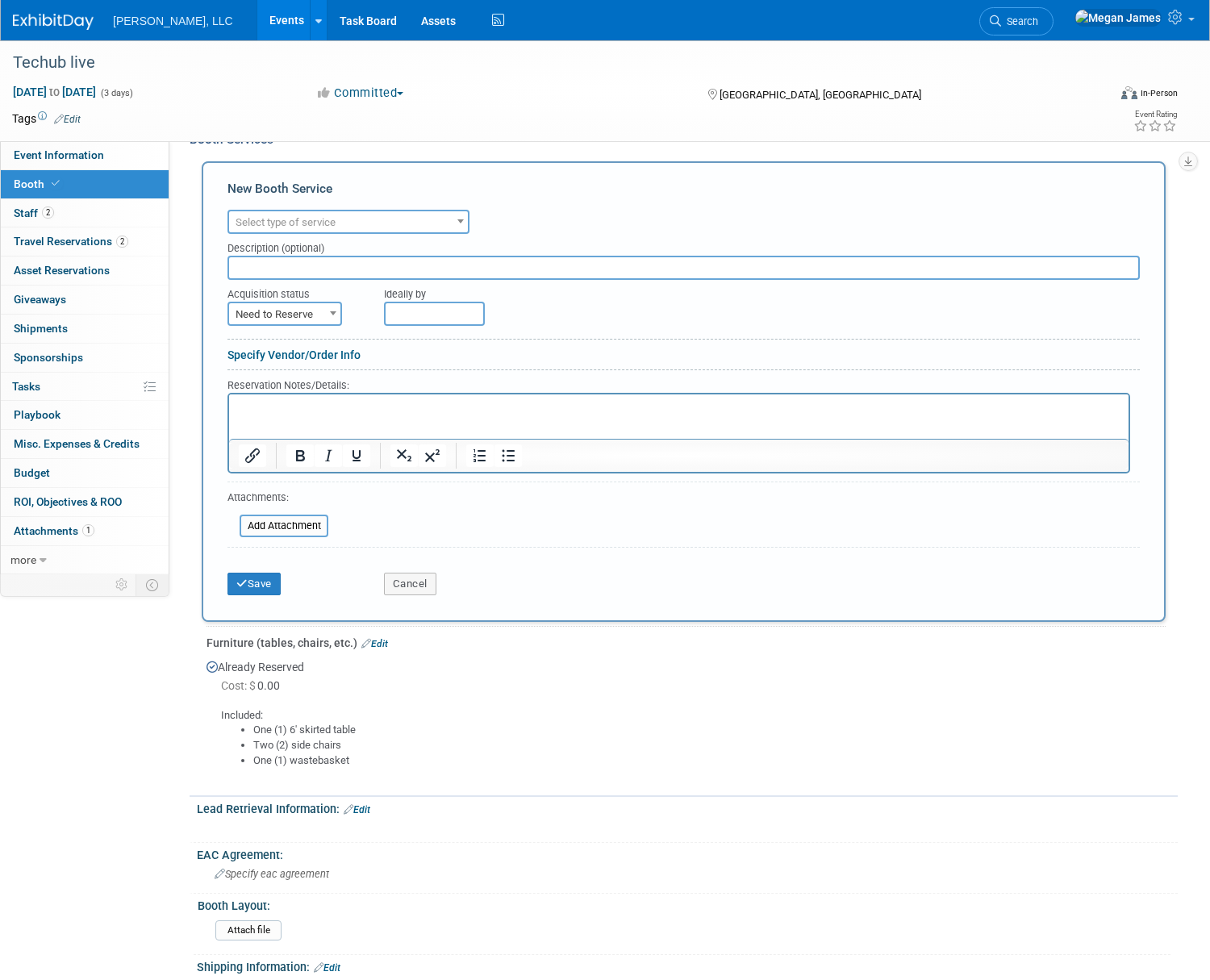 click on "Select type of service" at bounding box center (286, 222) 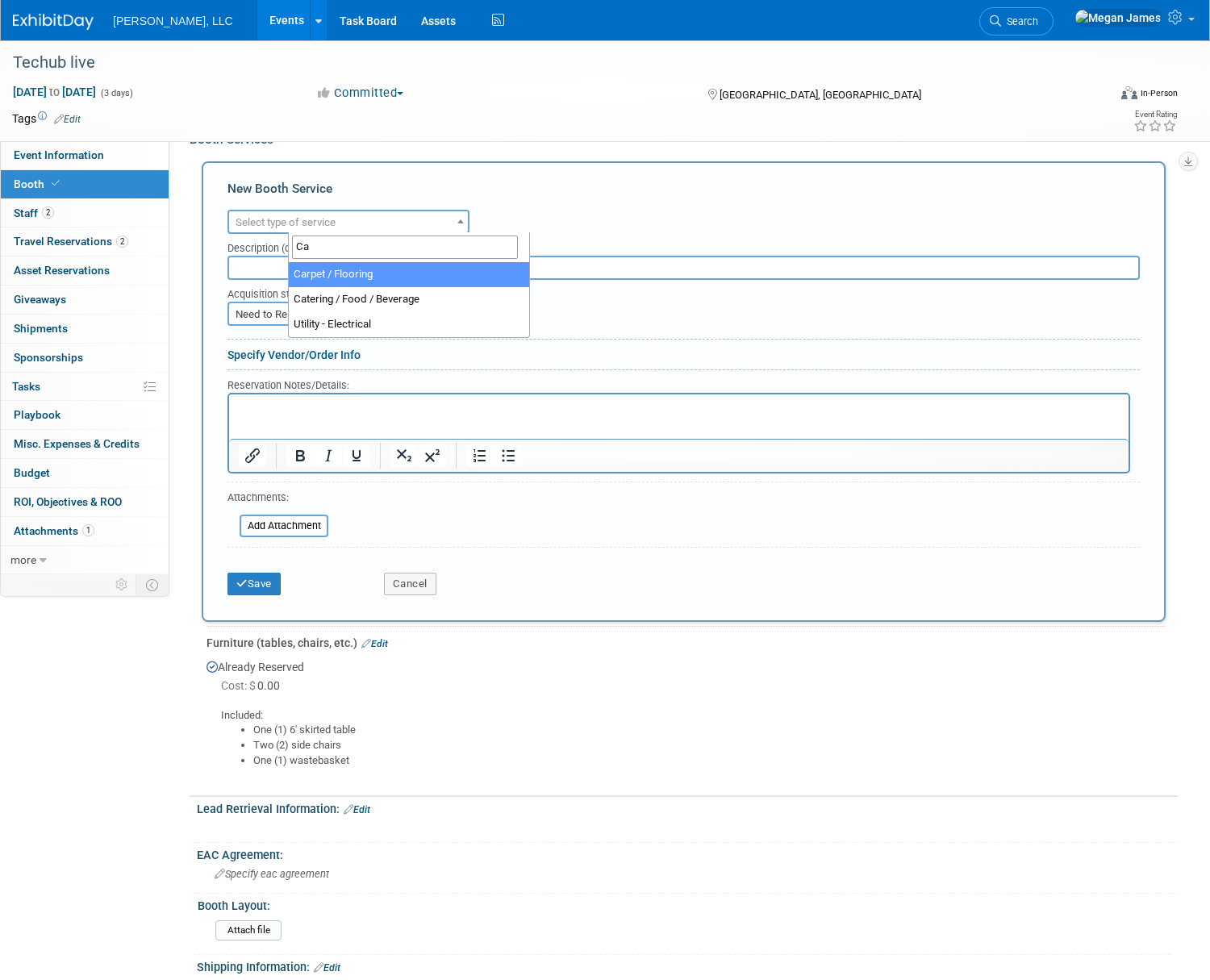 type on "Ca" 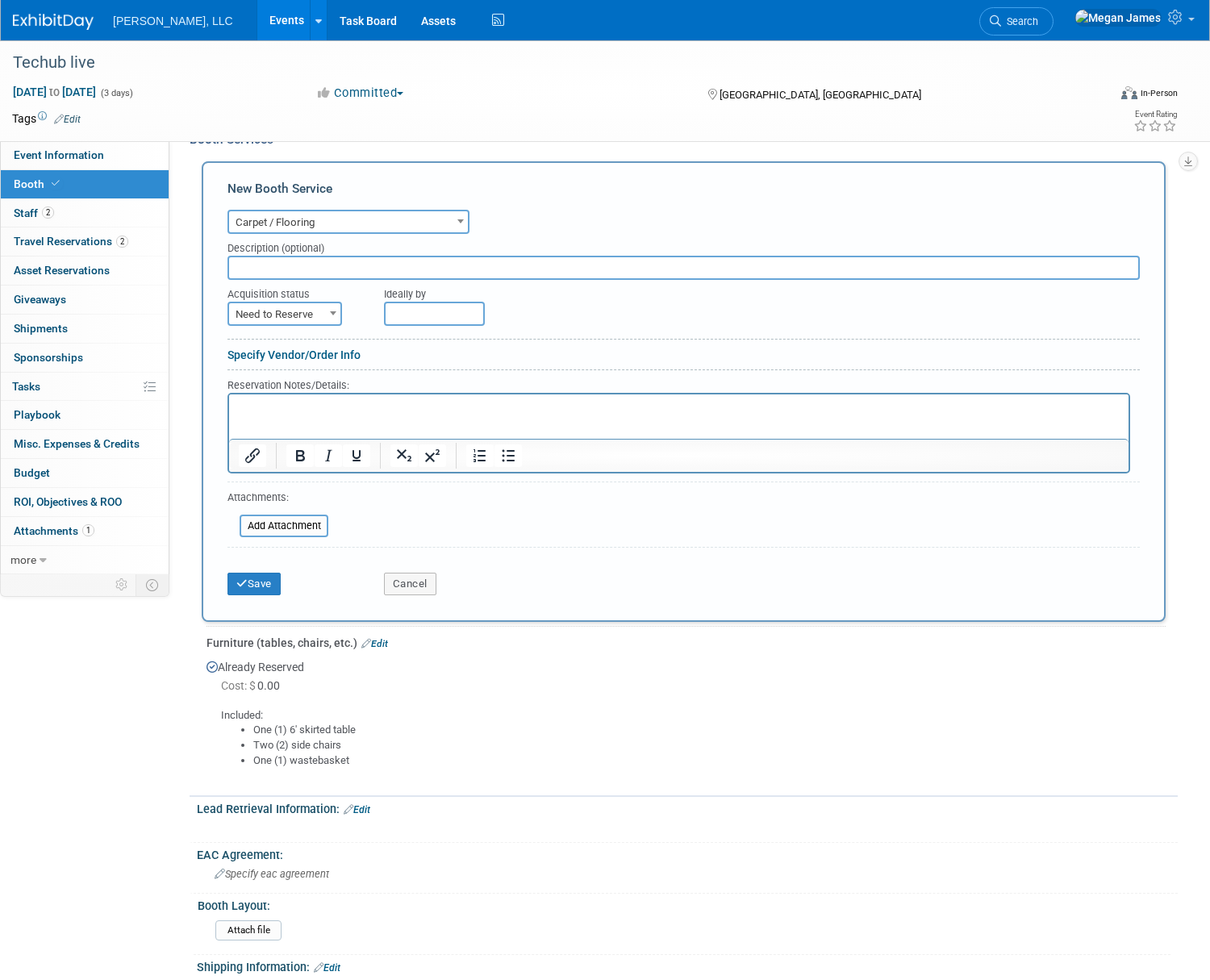 click at bounding box center [679, 407] 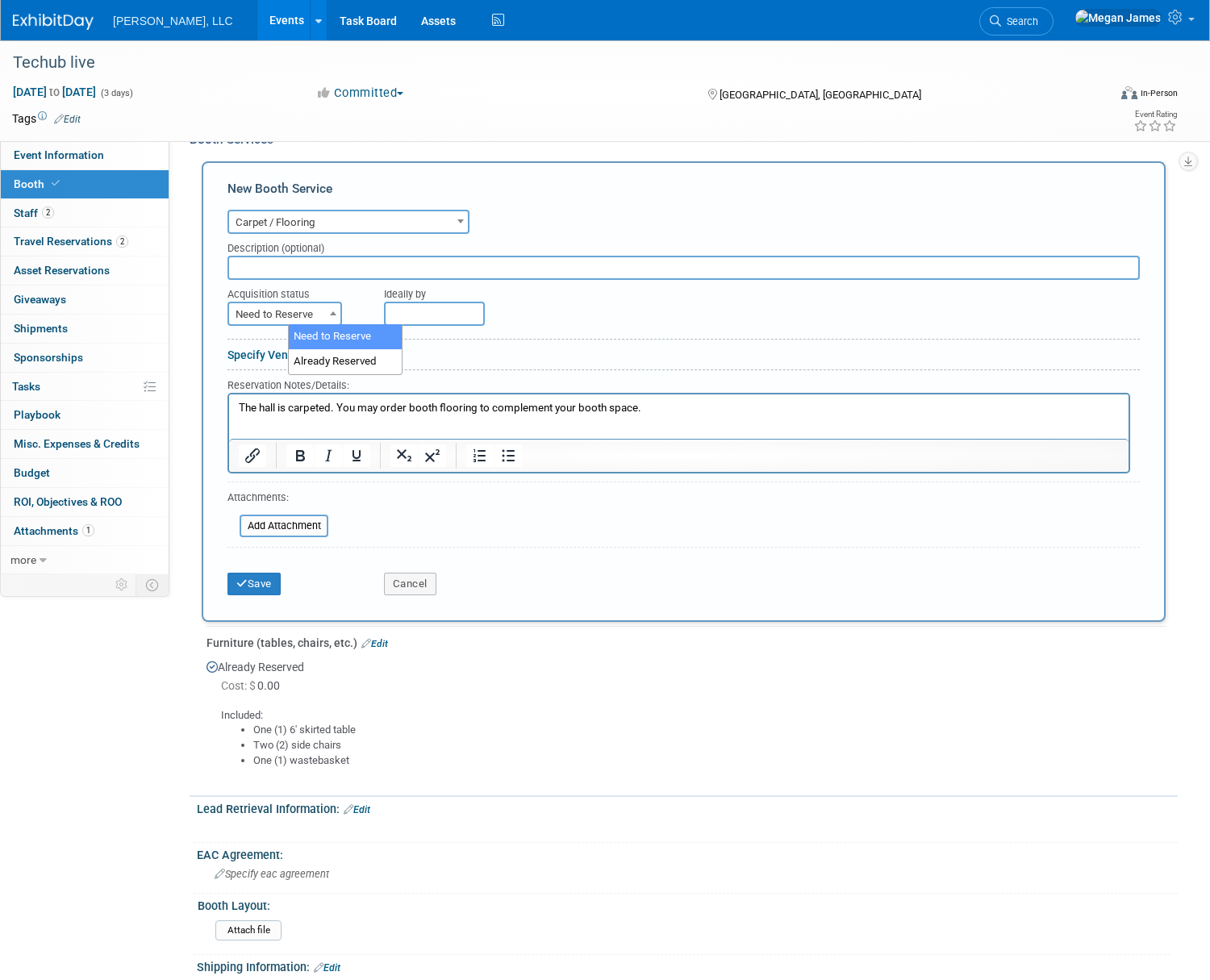 click on "Need to Reserve" at bounding box center (285, 315) 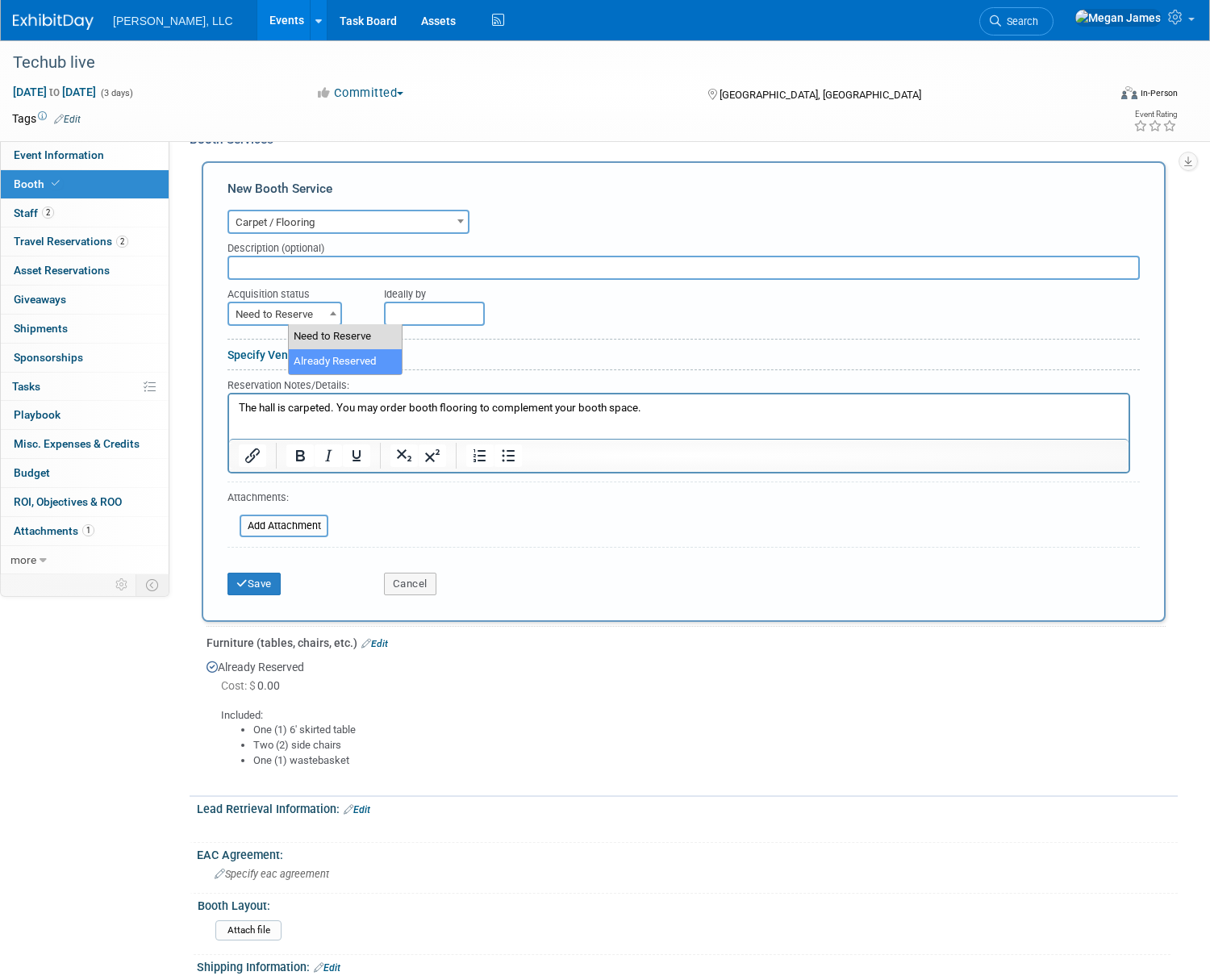 select on "2" 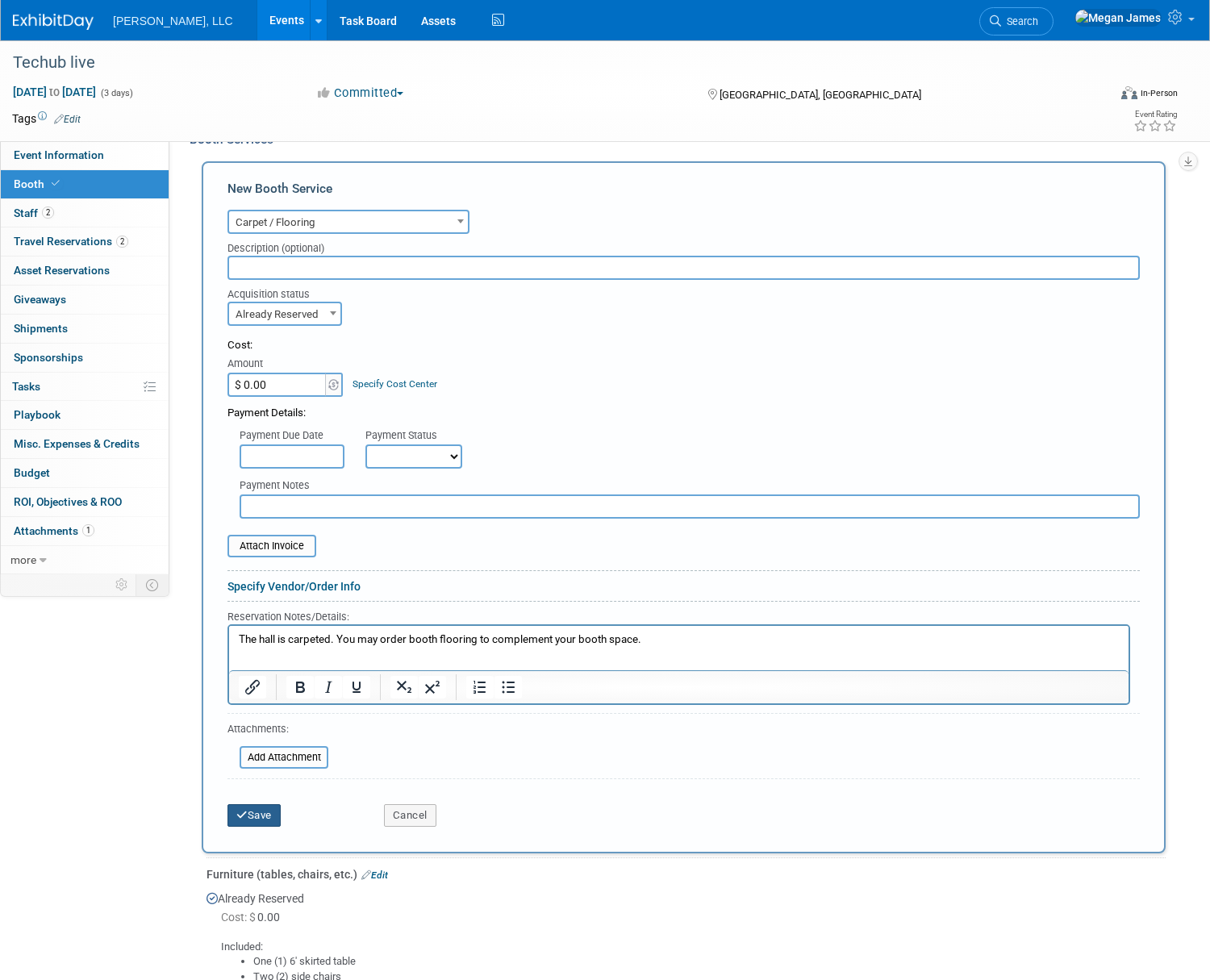 click on "Save" at bounding box center [254, 815] 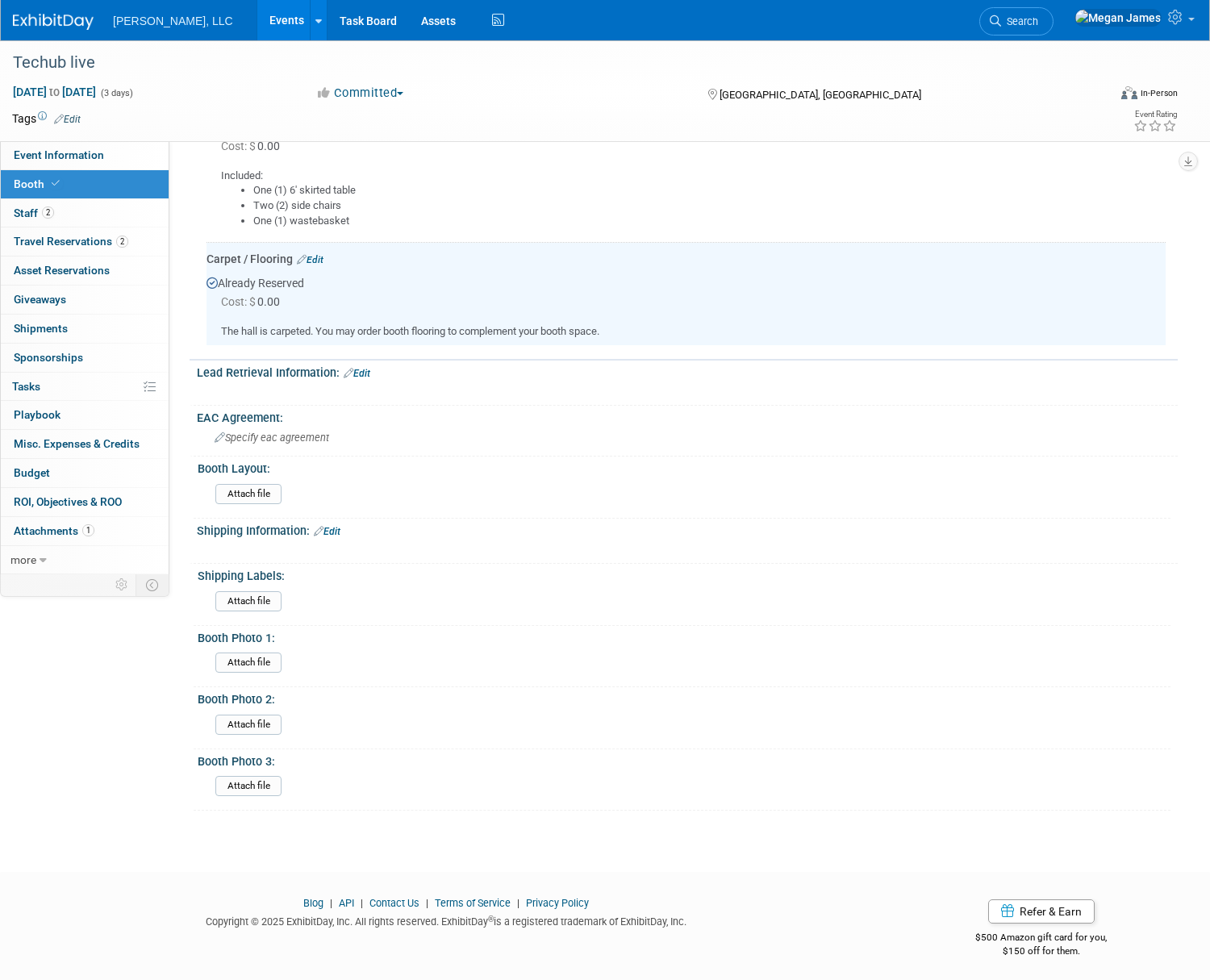 scroll, scrollTop: 68, scrollLeft: 0, axis: vertical 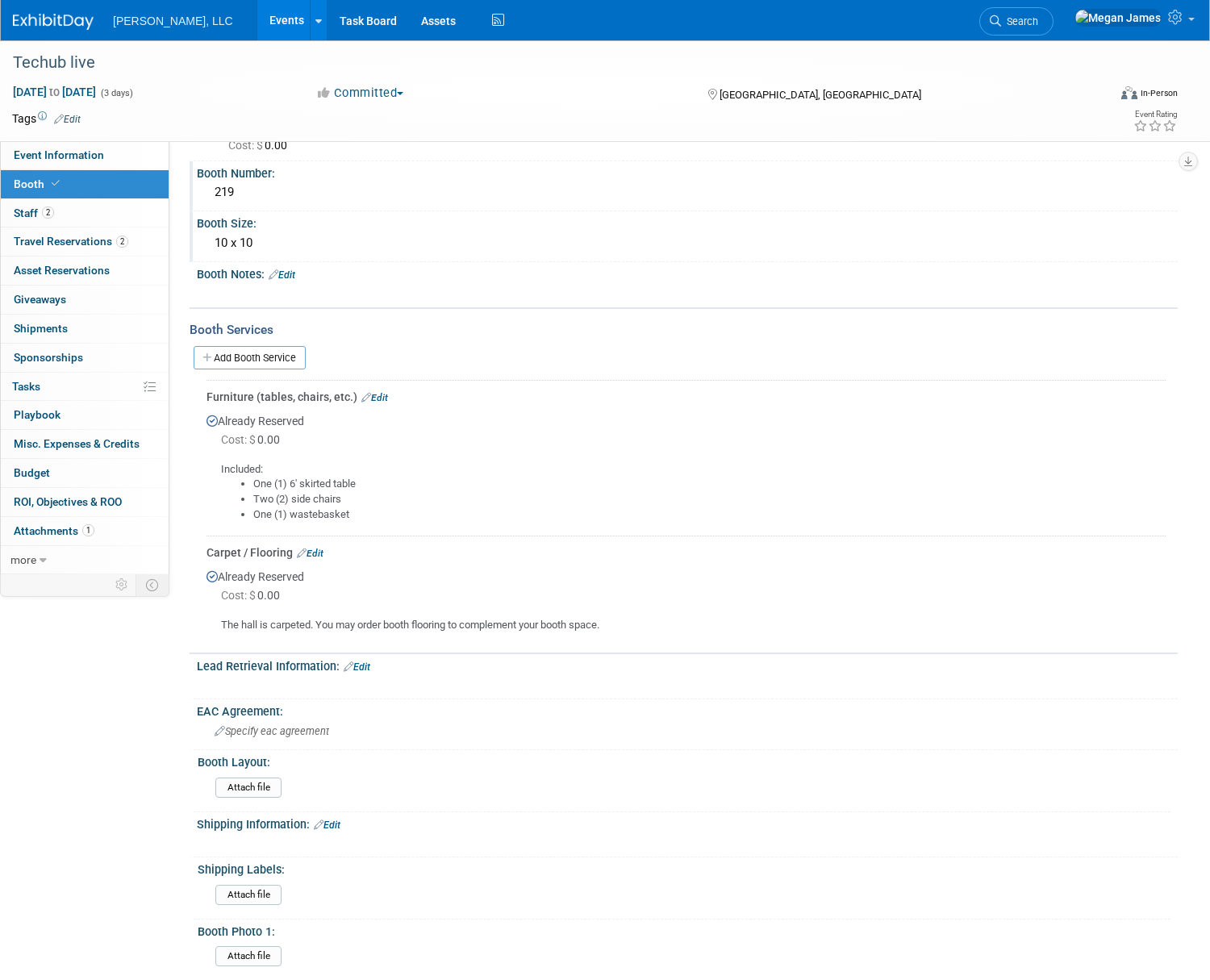 click on "Events" at bounding box center (286, 20) 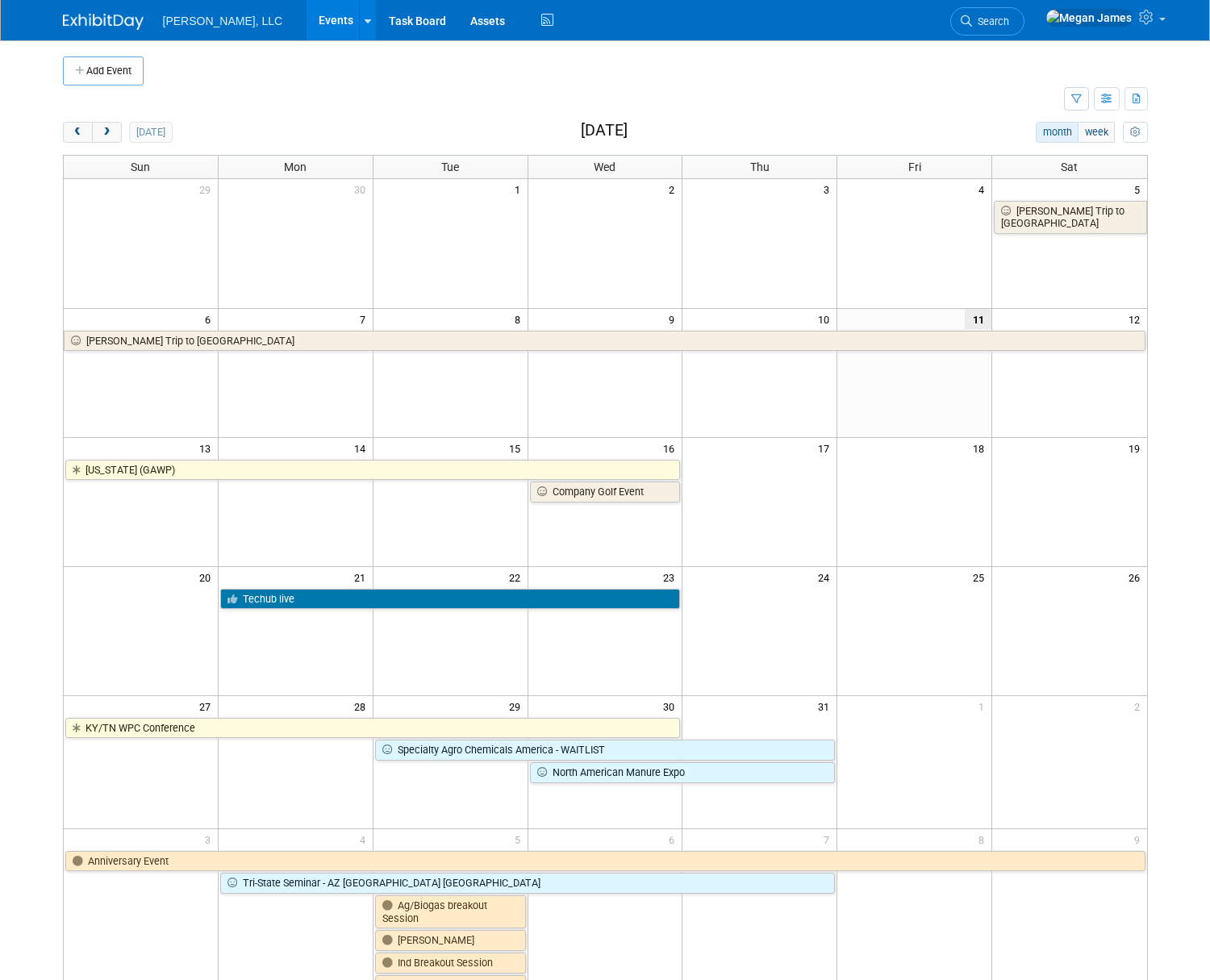 scroll, scrollTop: 0, scrollLeft: 0, axis: both 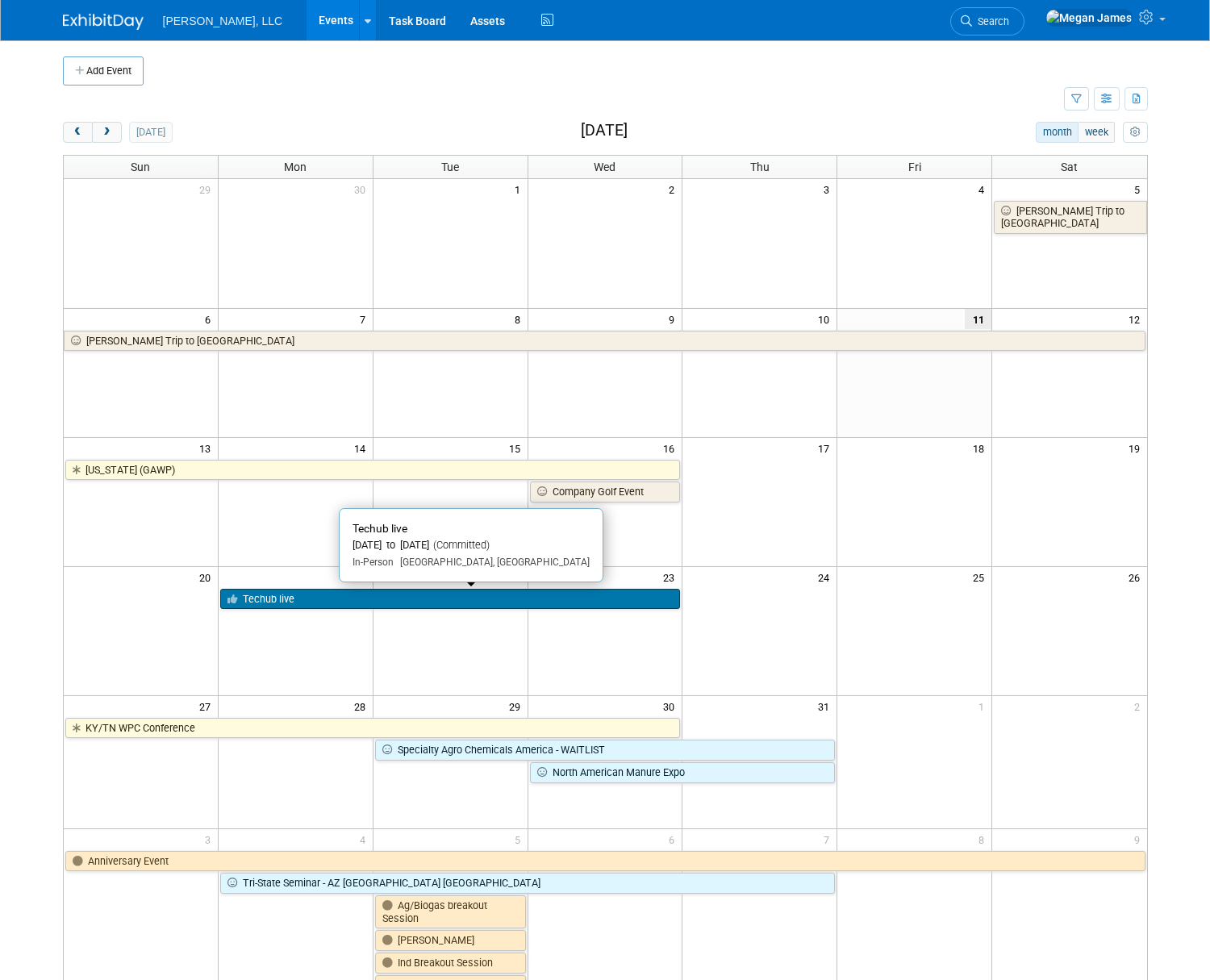 click on "Techub live" at bounding box center [450, 599] 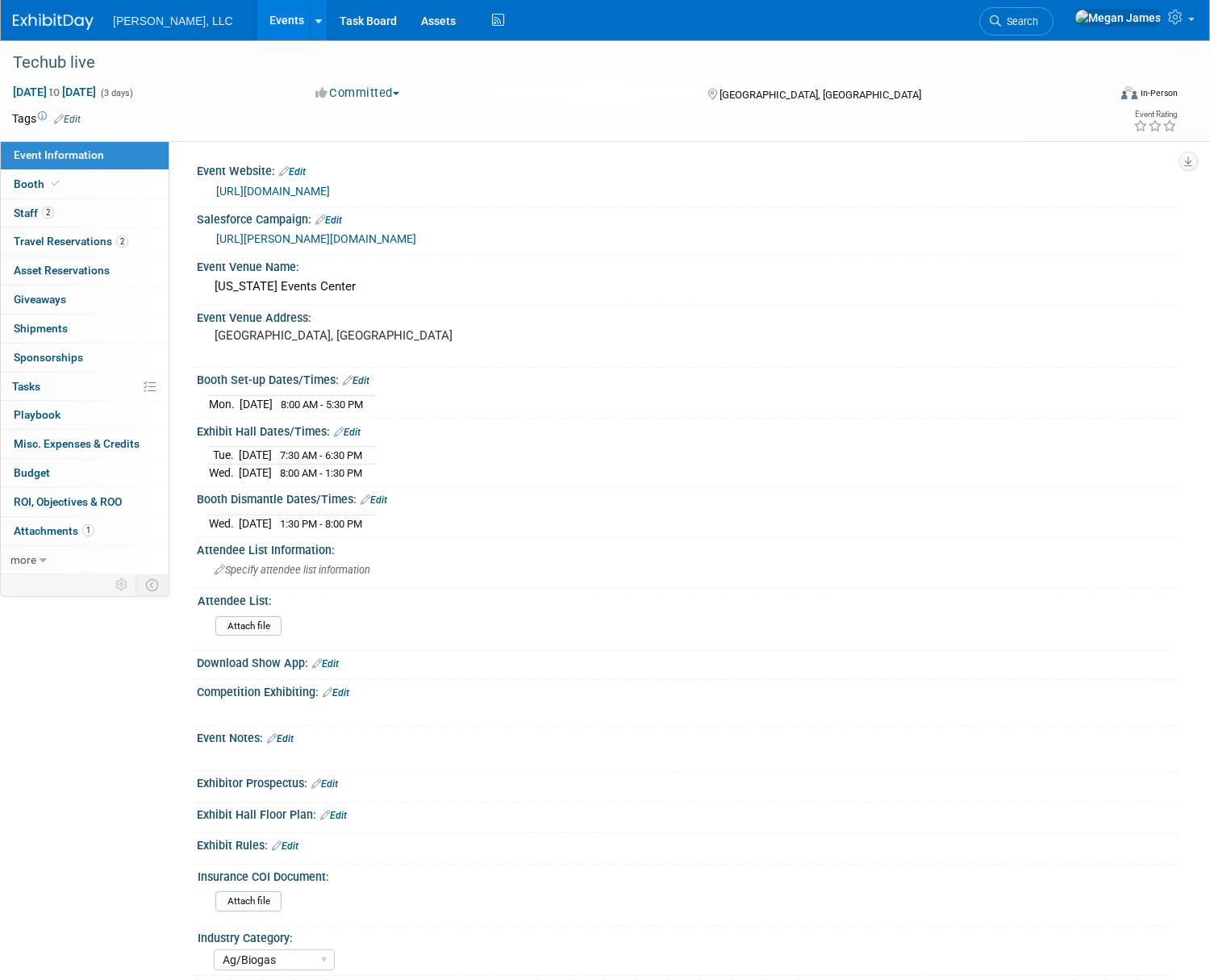 select on "Ag/Biogas" 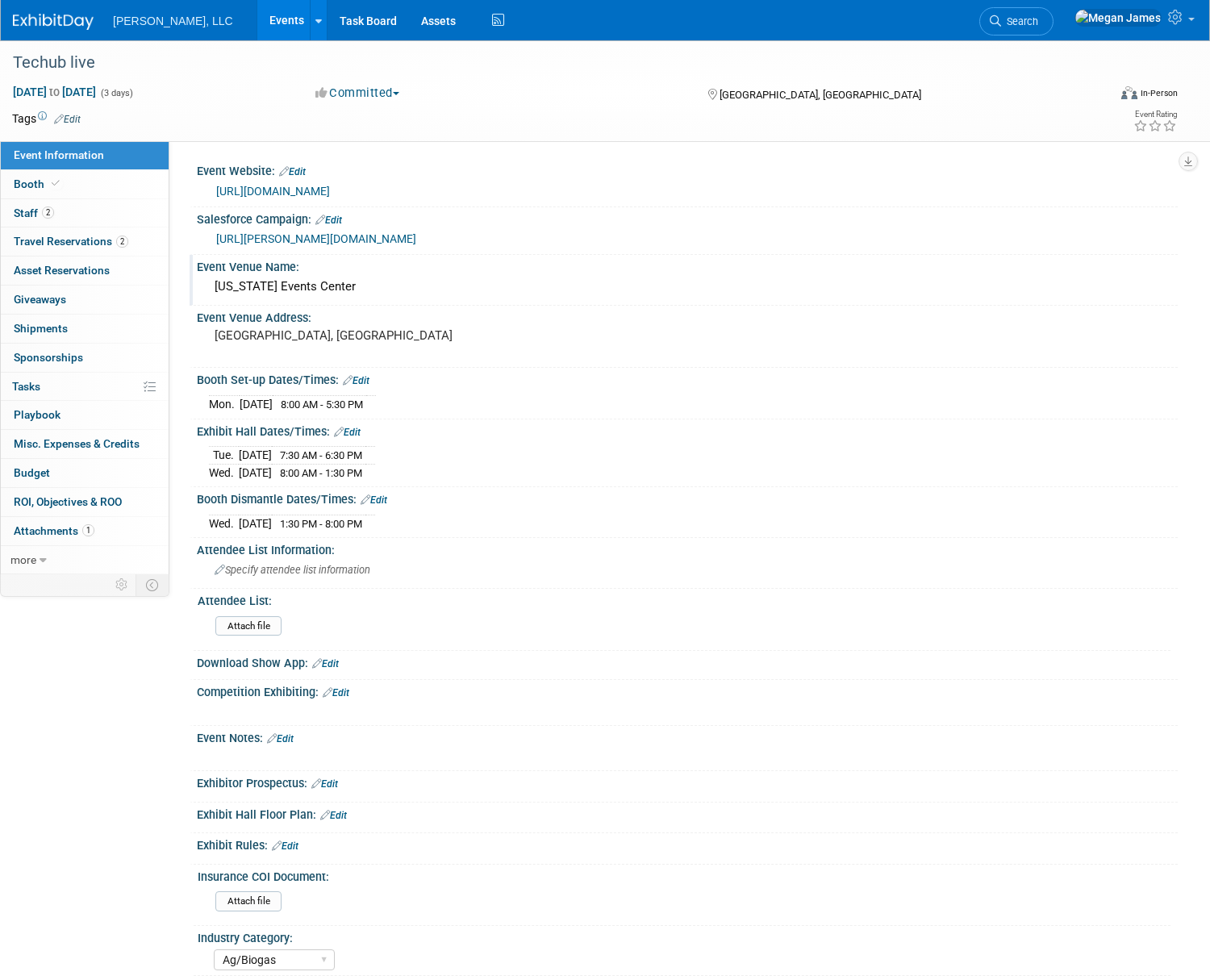 scroll, scrollTop: 0, scrollLeft: 0, axis: both 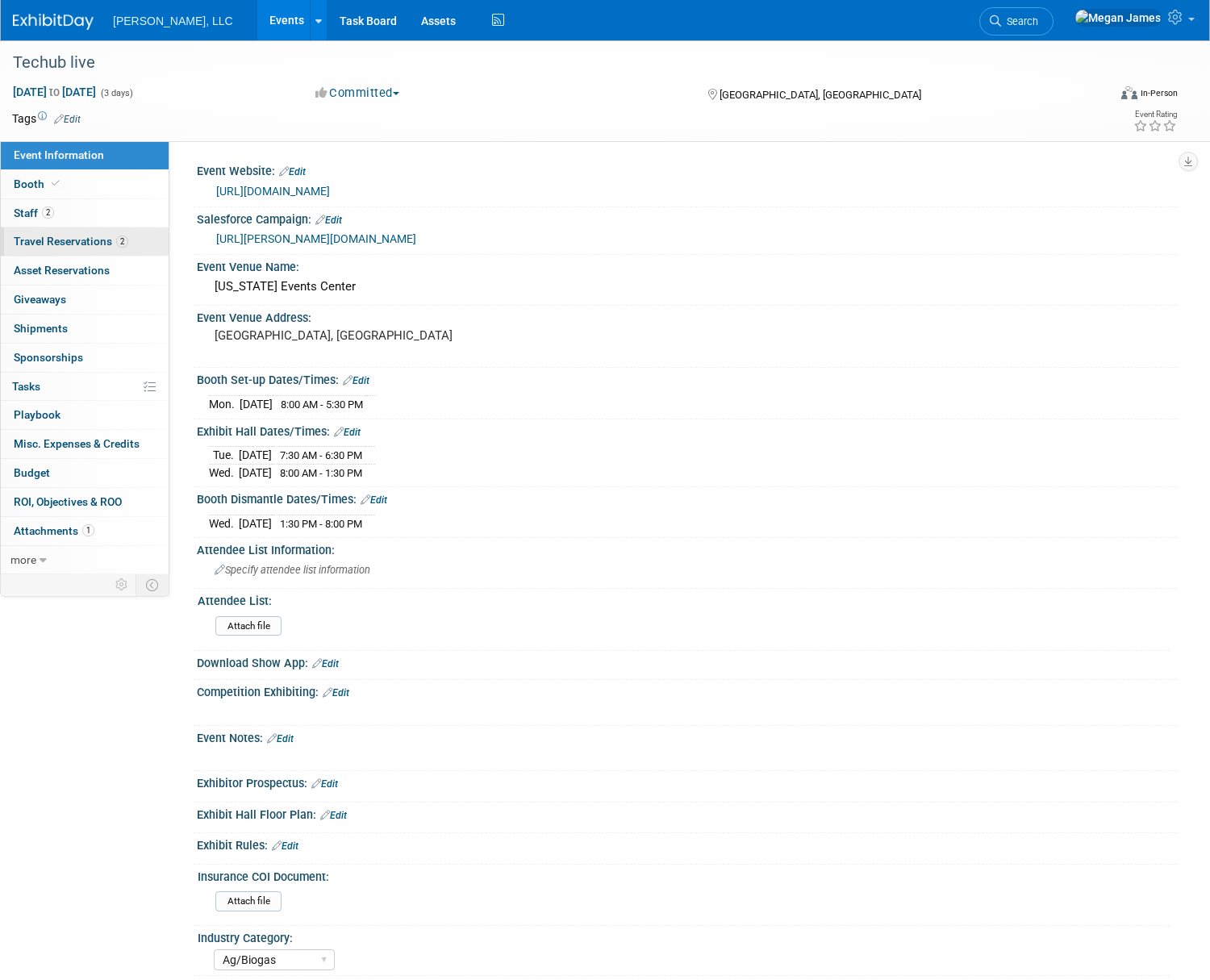 click on "2
Travel Reservations 2" at bounding box center (85, 241) 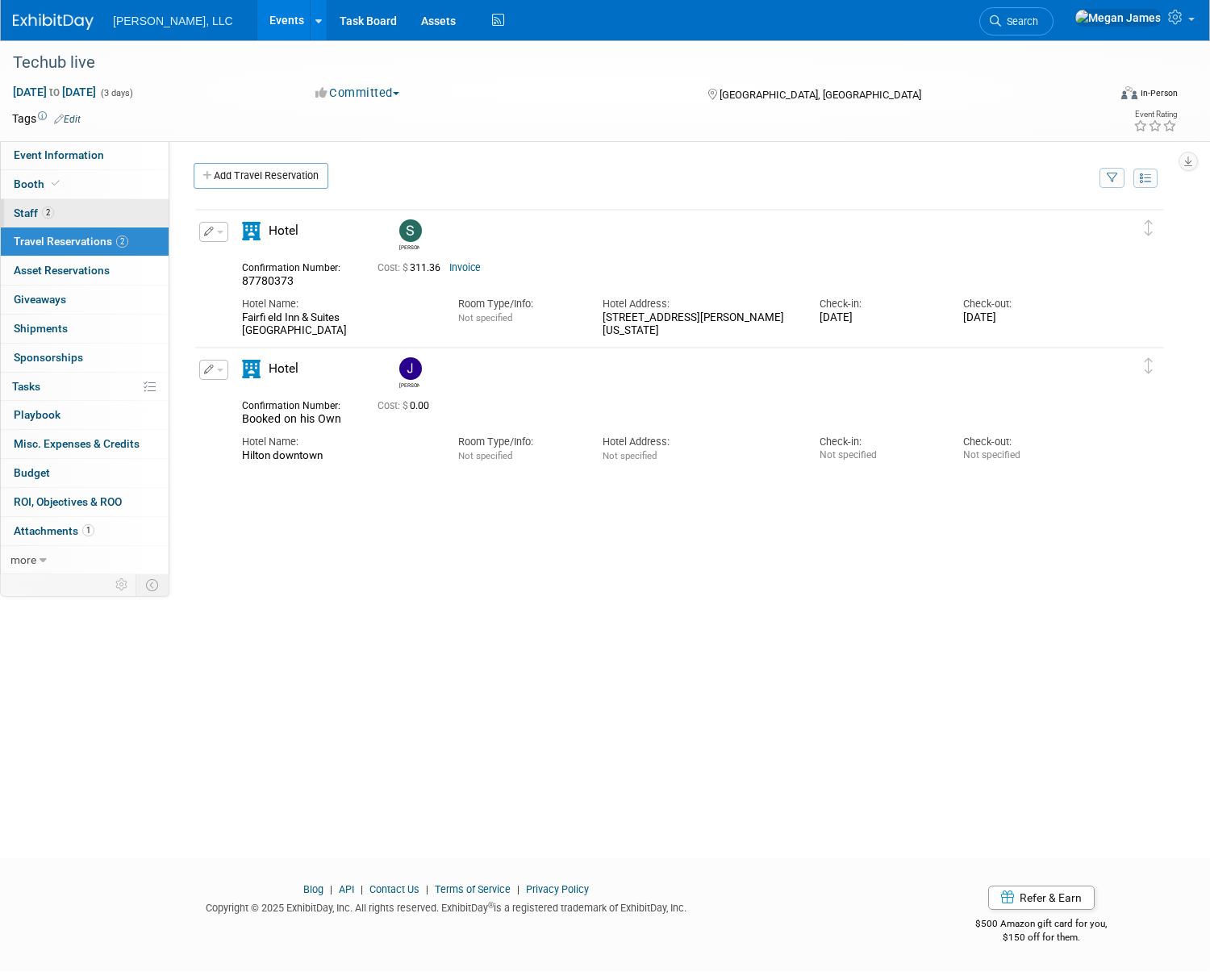 click on "2
Staff 2" at bounding box center [85, 213] 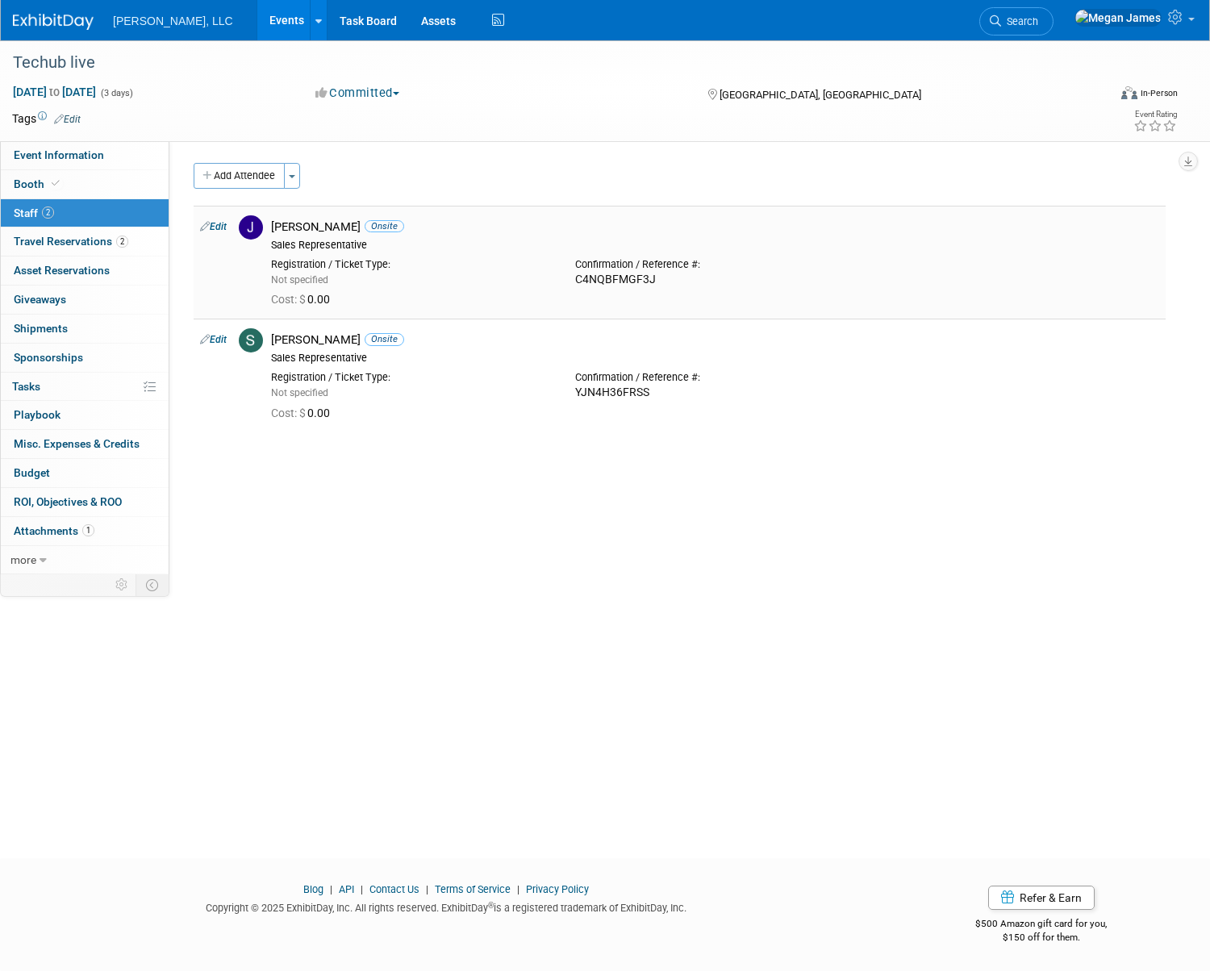 click on "C4NQBFMGF3J" at bounding box center (715, 280) 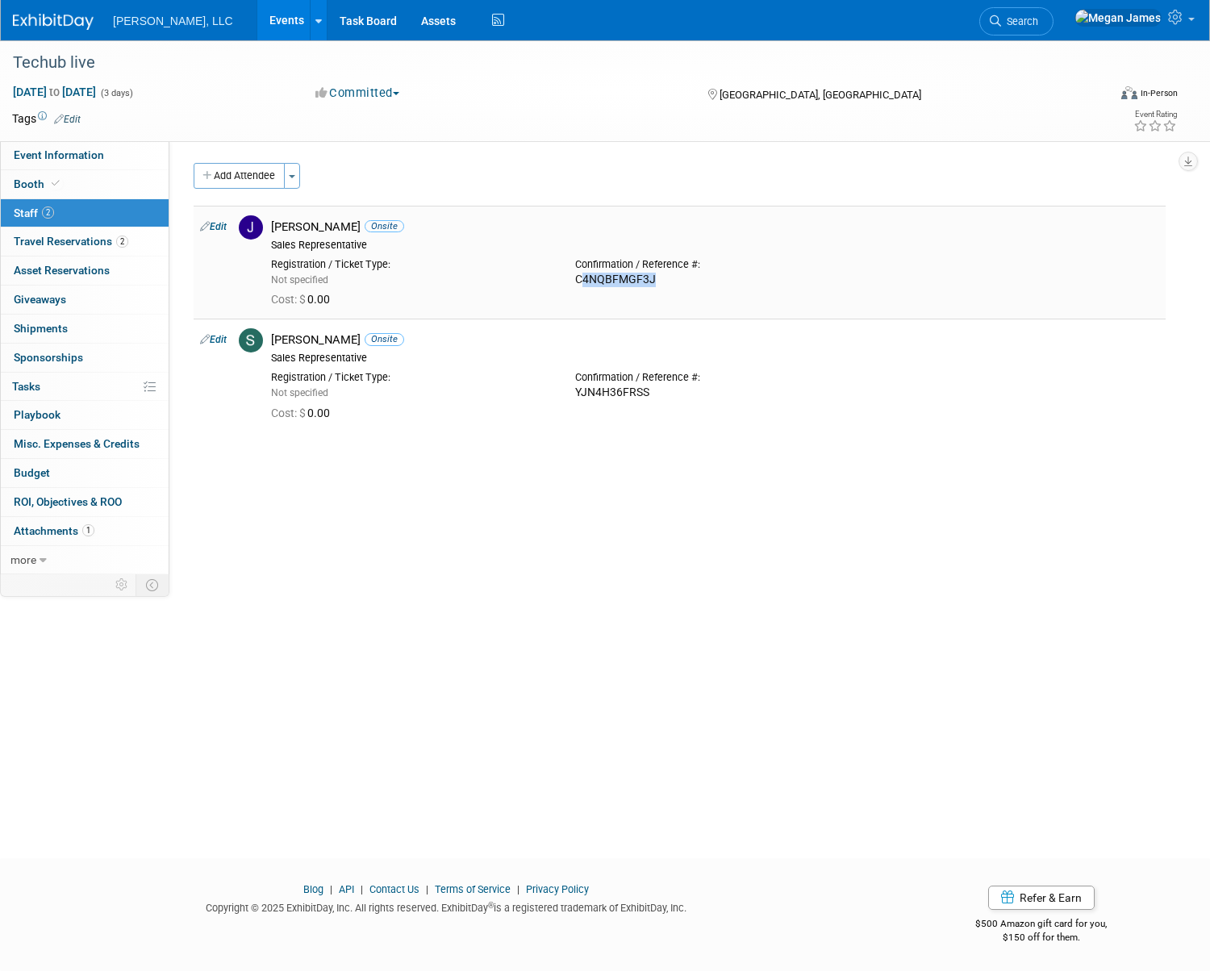 click on "C4NQBFMGF3J" at bounding box center (715, 280) 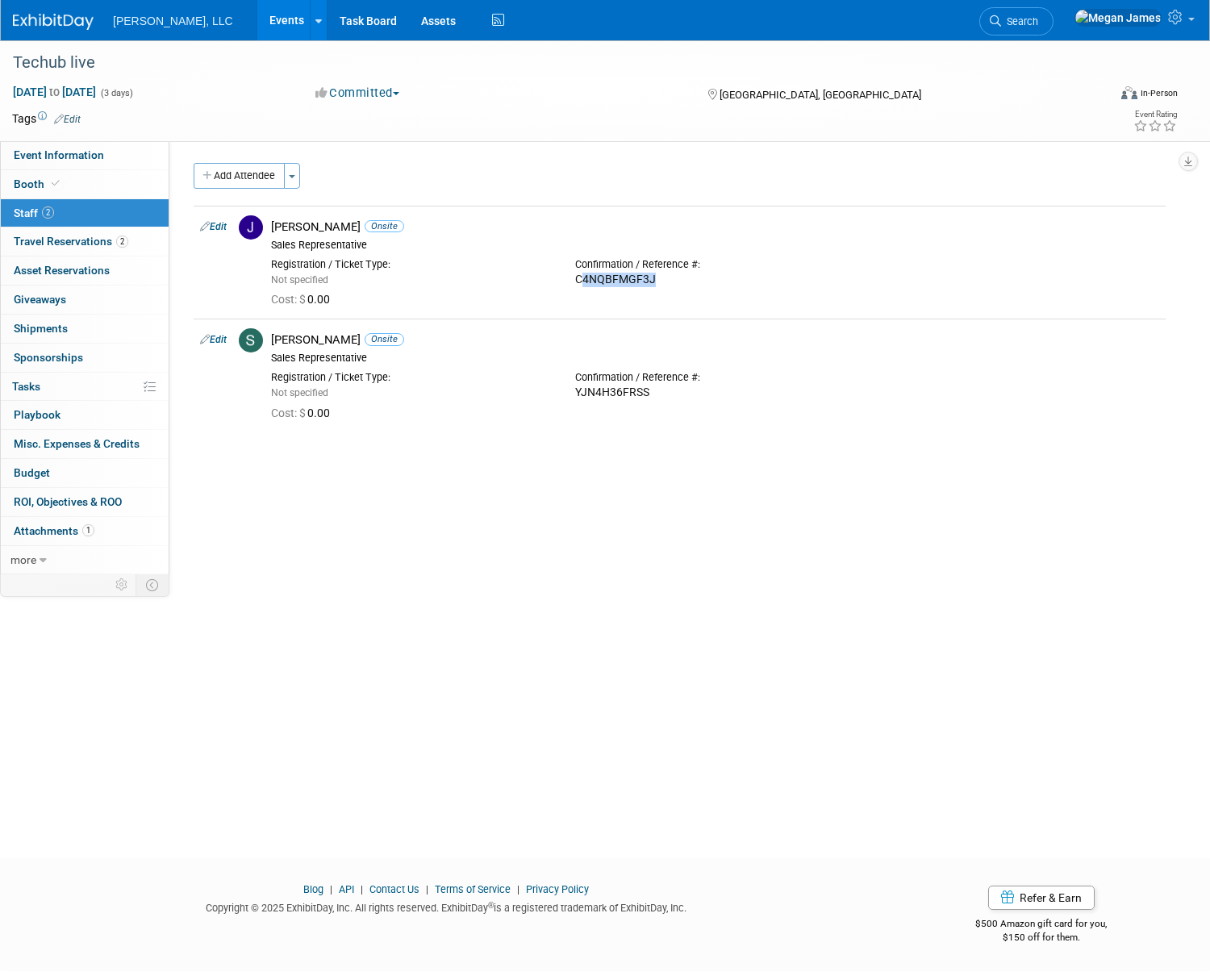 copy on "C4NQBFMGF3J" 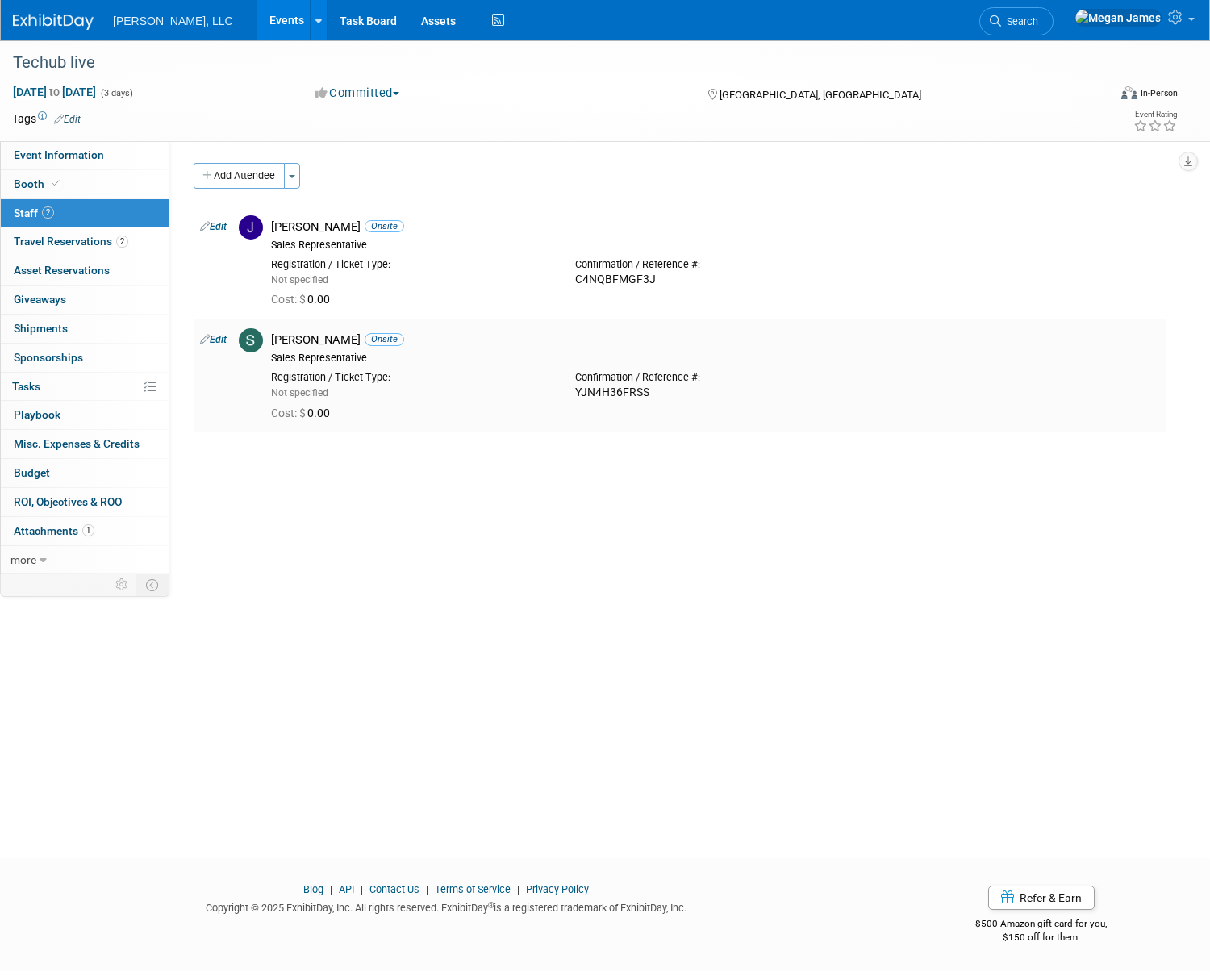 click on "YJN4H36FRSS" at bounding box center (715, 393) 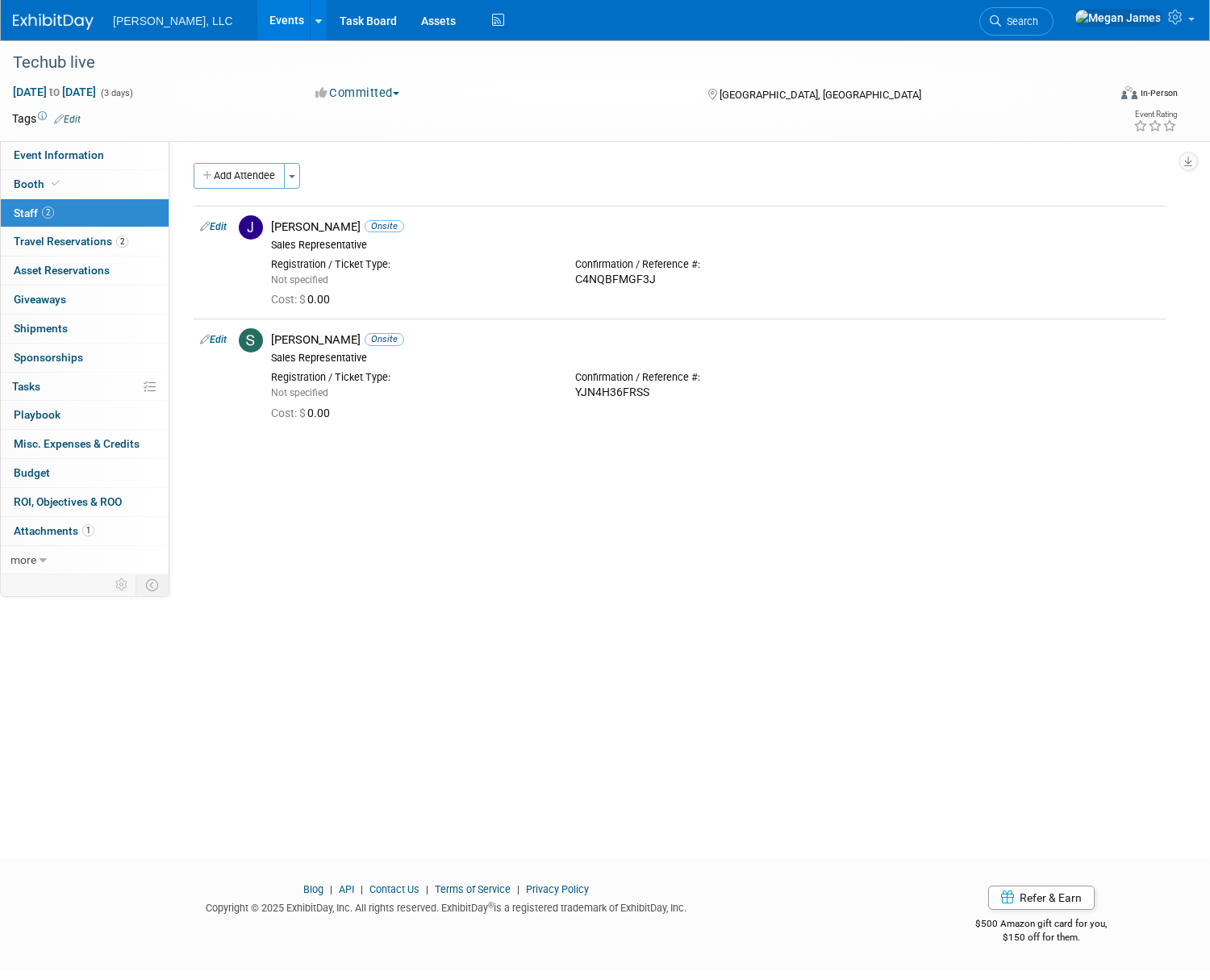 copy on "YJN4H36FRSS" 